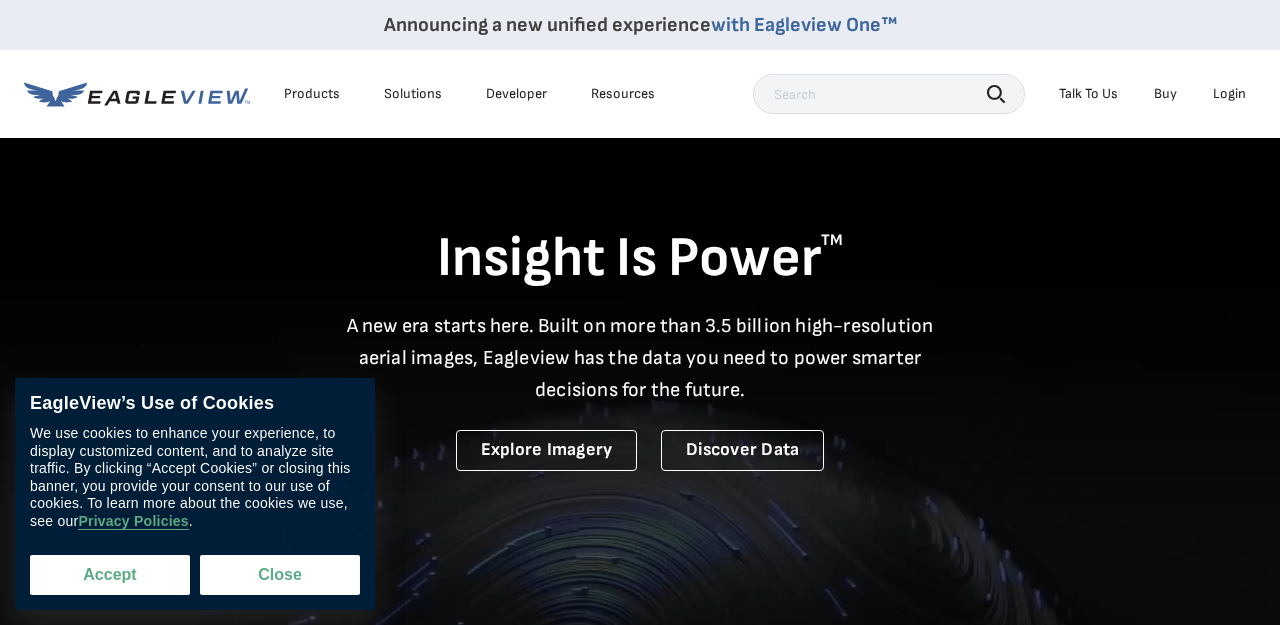 click on "Accept" at bounding box center (110, 575) 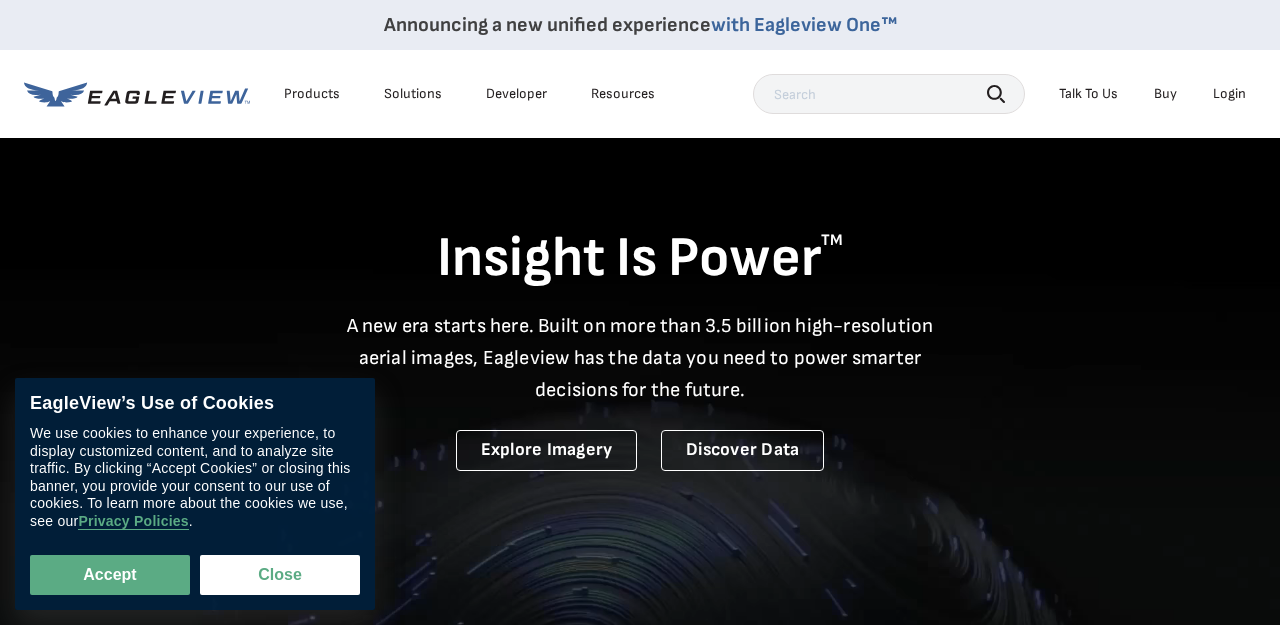 scroll, scrollTop: 0, scrollLeft: 0, axis: both 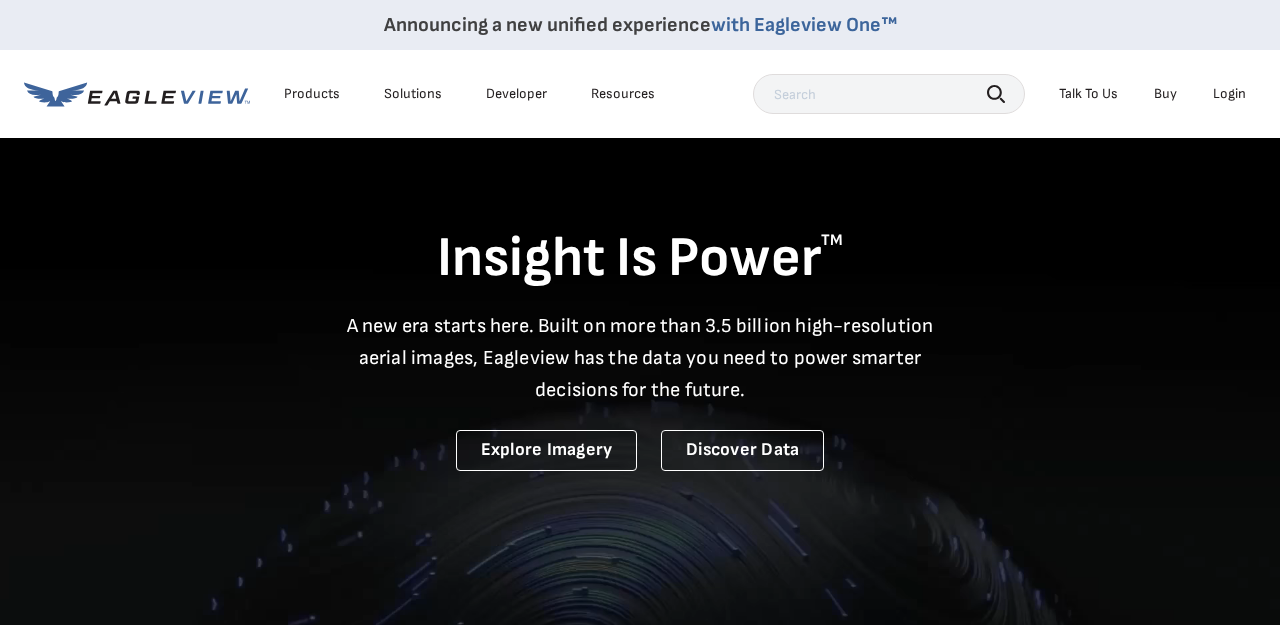 checkbox on "true" 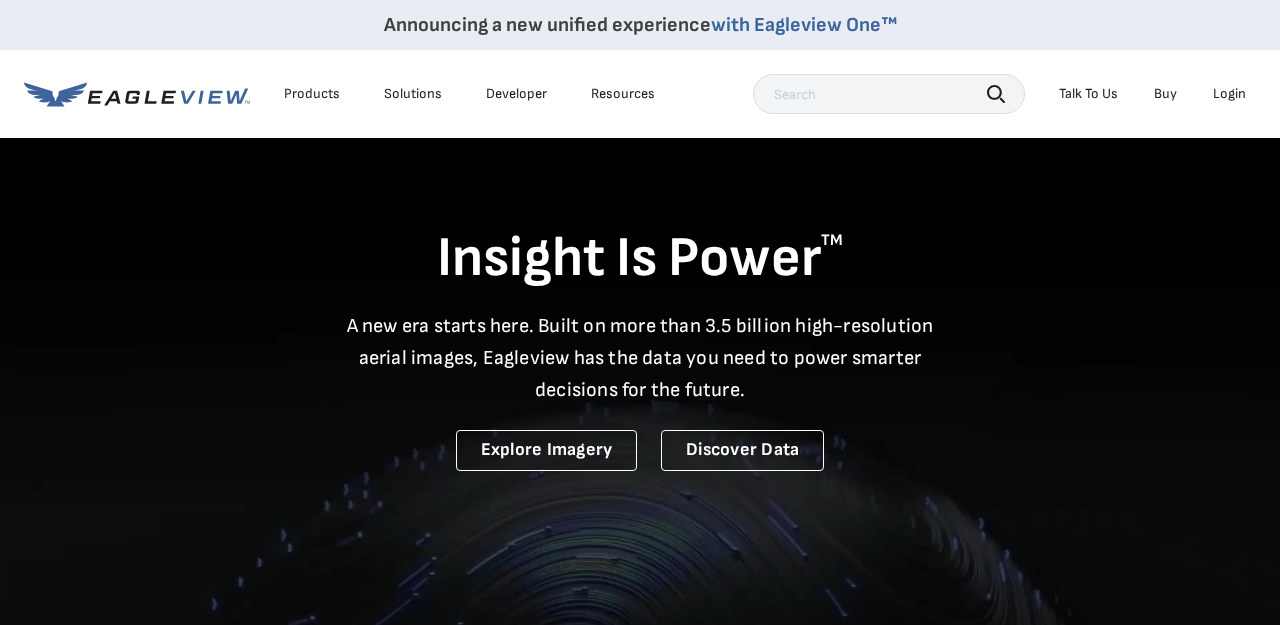 click on "Login" at bounding box center (1229, 94) 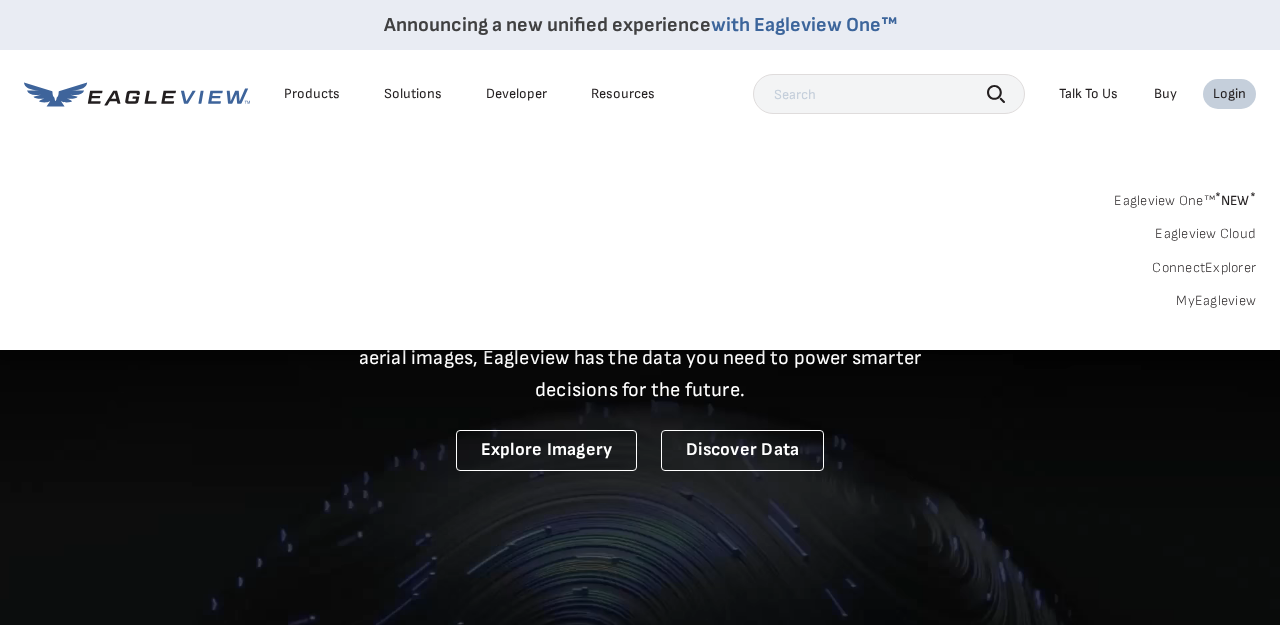 click on "MyEagleview" at bounding box center (1216, 301) 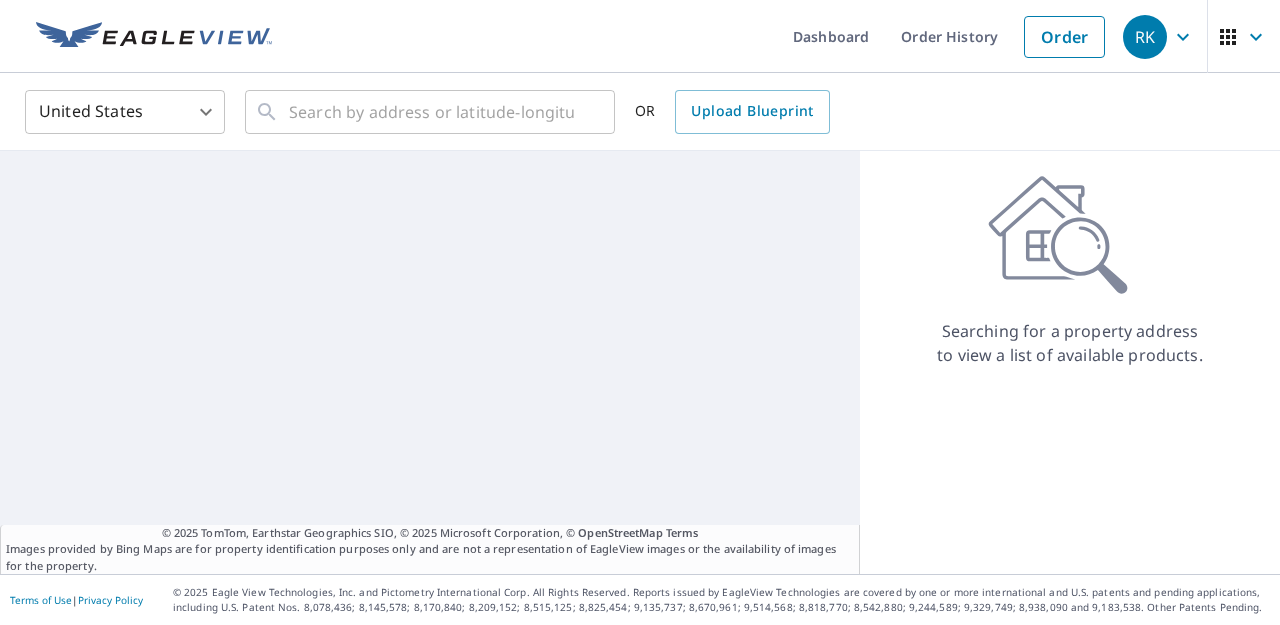 scroll, scrollTop: 0, scrollLeft: 0, axis: both 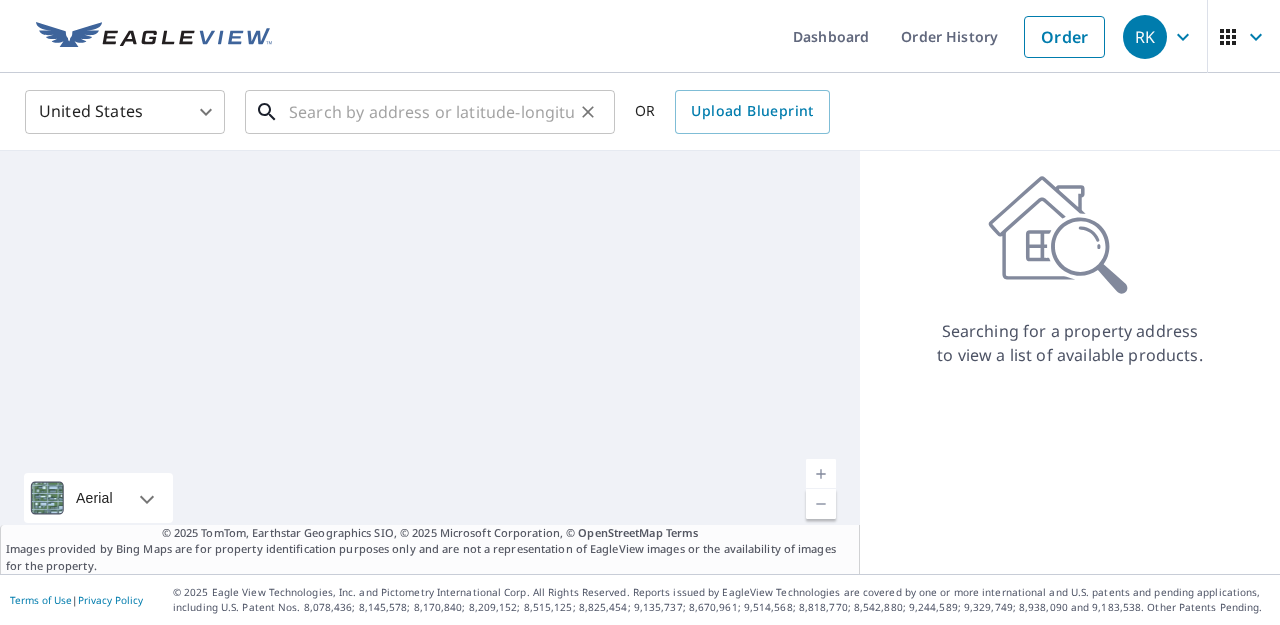 click at bounding box center (431, 112) 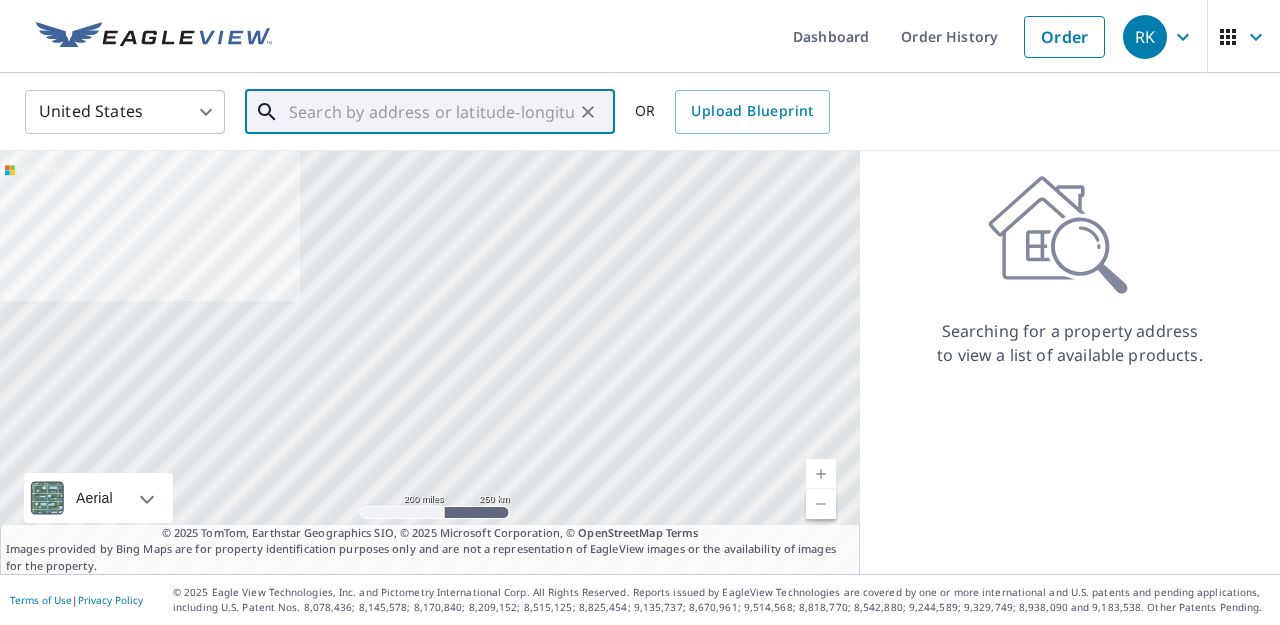 scroll, scrollTop: 0, scrollLeft: 0, axis: both 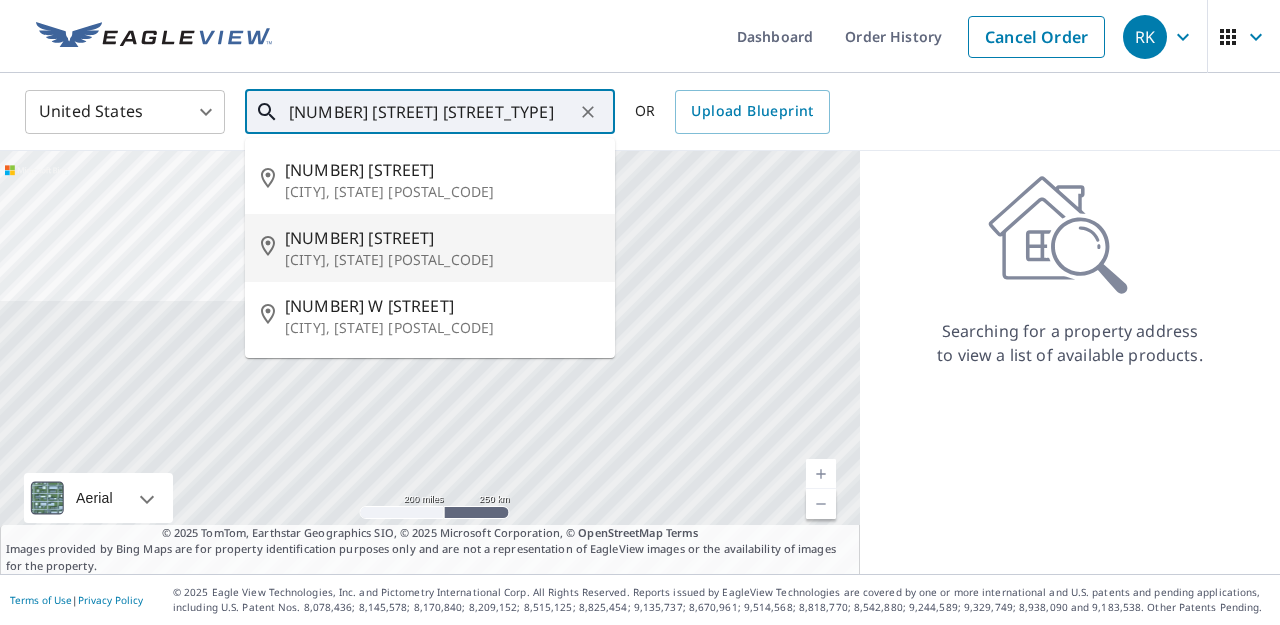 click on "[CITY], [STATE] [POSTAL_CODE]" at bounding box center [442, 260] 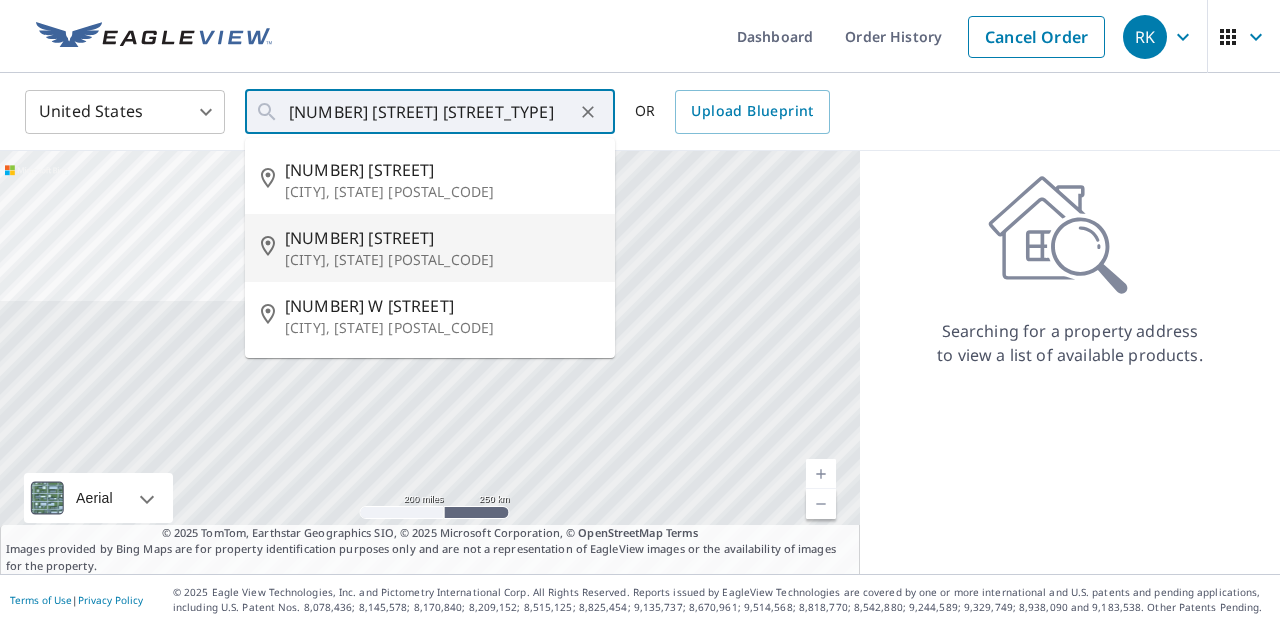 type on "[NUMBER] [STREET] [CITY], [STATE] [POSTAL_CODE]" 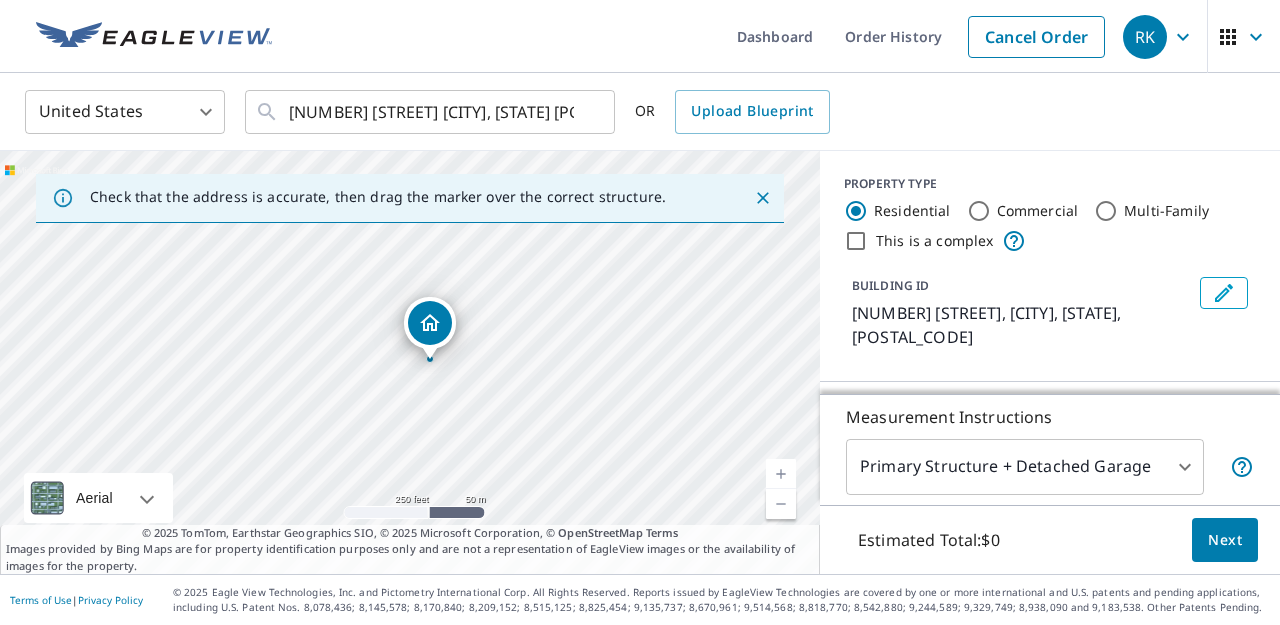 click 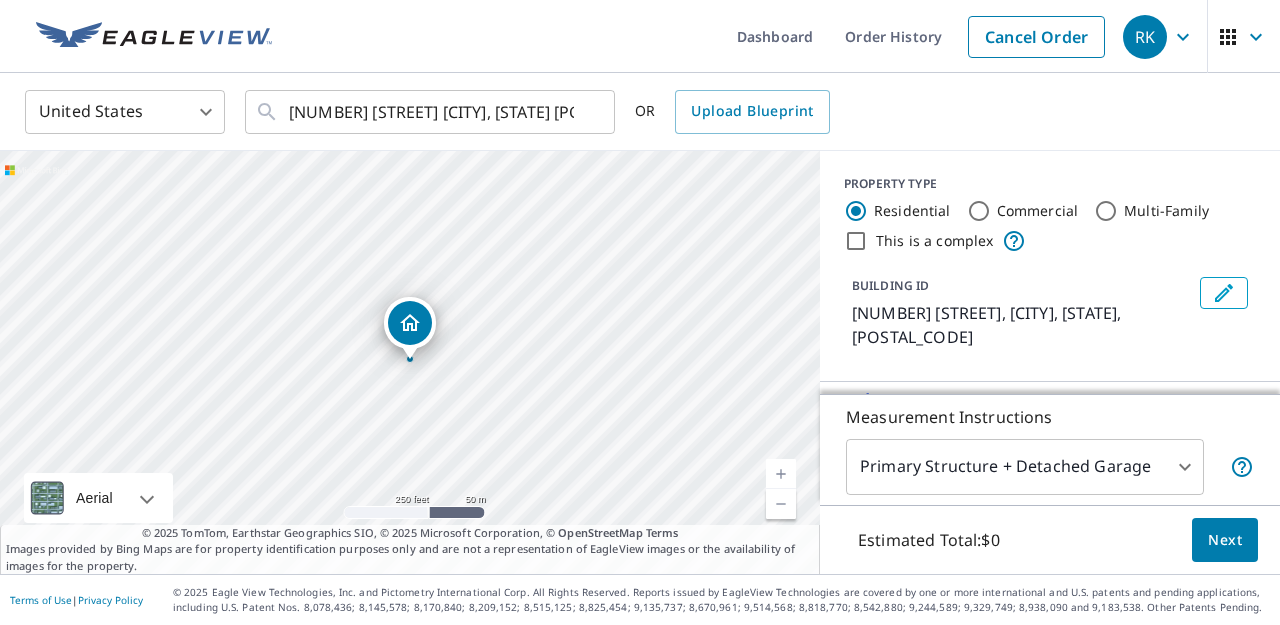 click at bounding box center [781, 474] 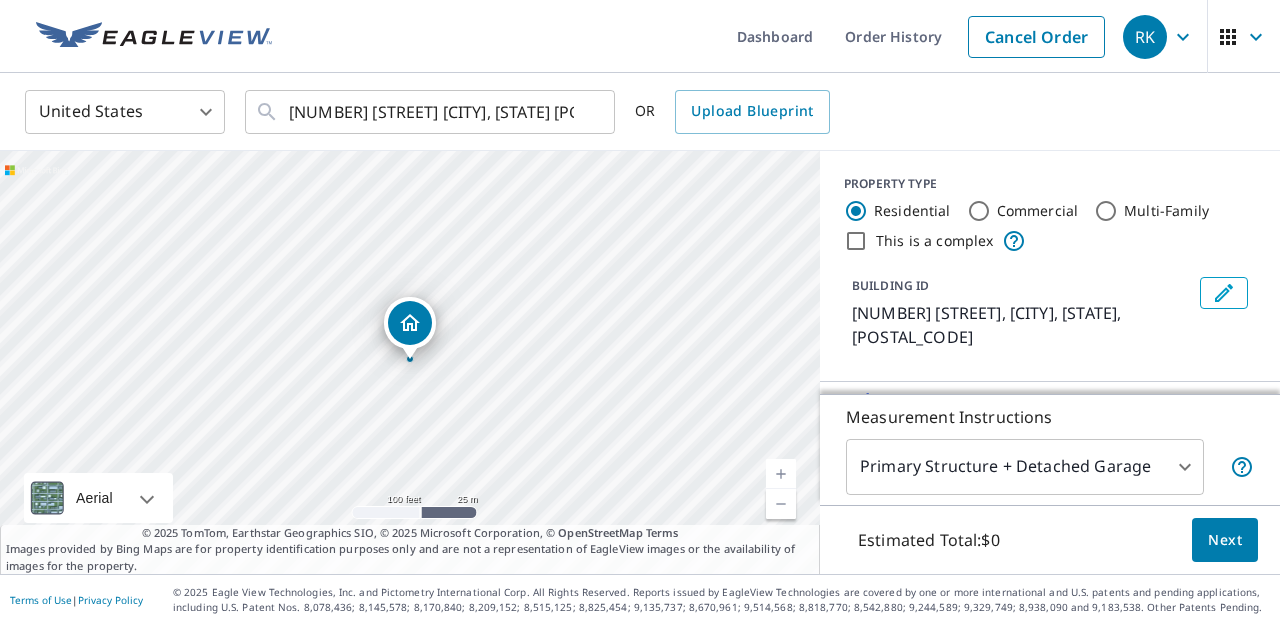 click at bounding box center (781, 474) 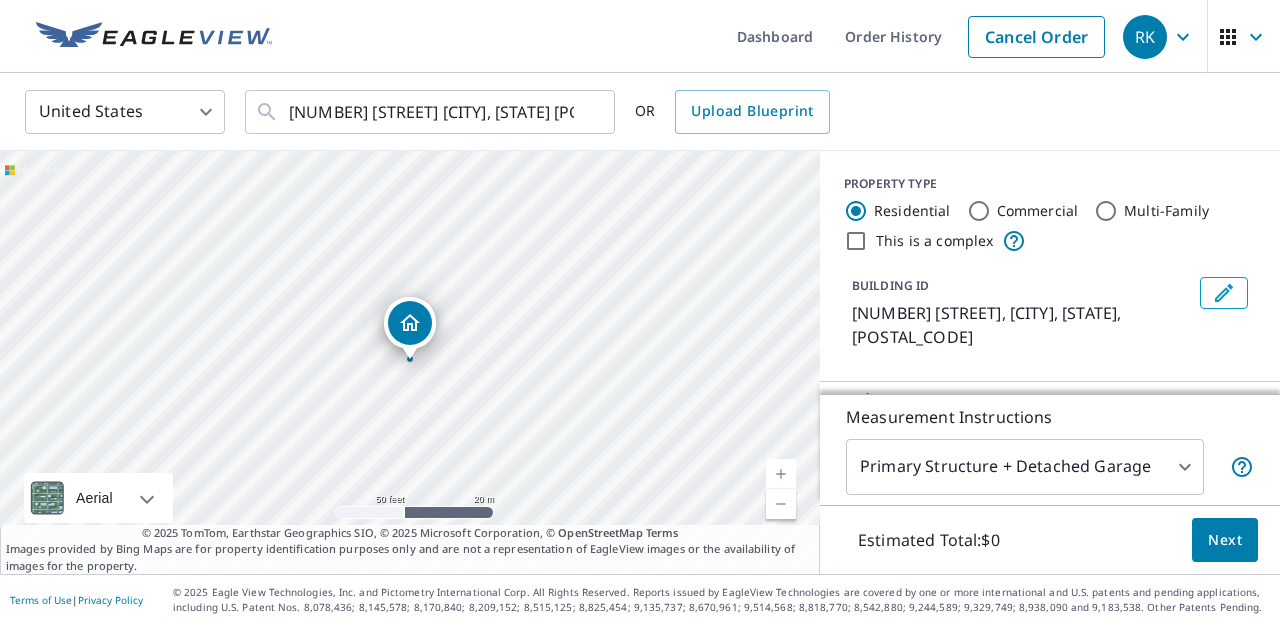 click at bounding box center [781, 474] 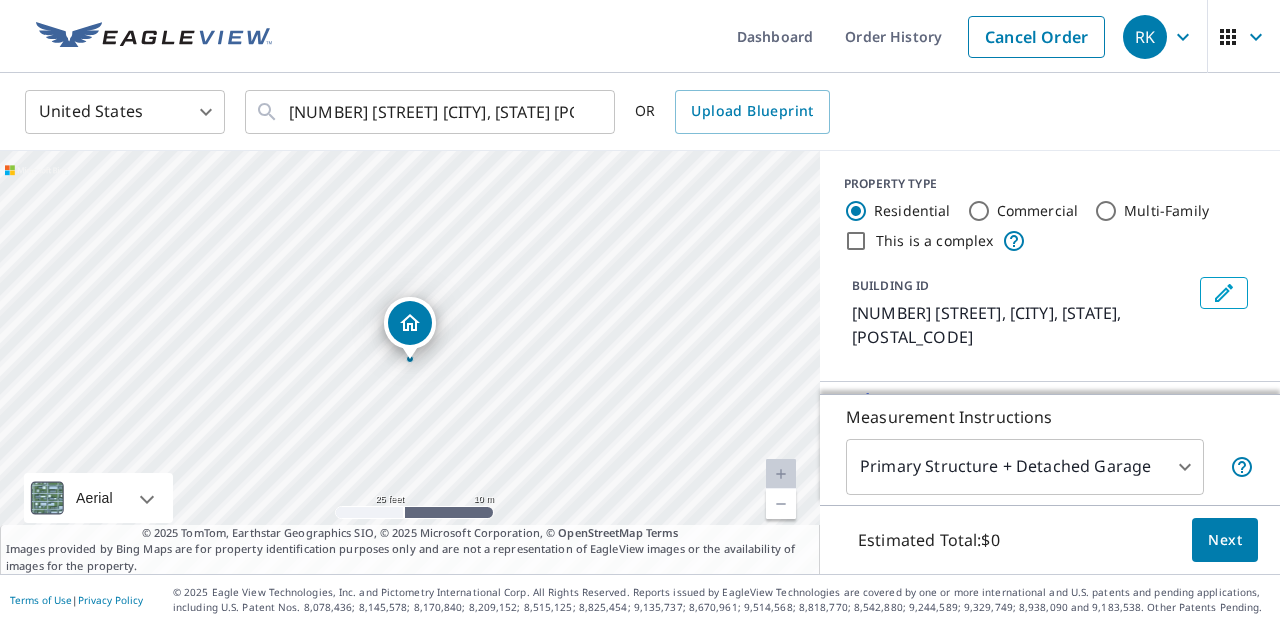 click on "PROPERTY TYPE Residential Commercial Multi-Family This is a complex BUILDING ID [NUMBER] [STREET], [CITY], [STATE], [POSTAL_CODE]" at bounding box center (1050, 266) 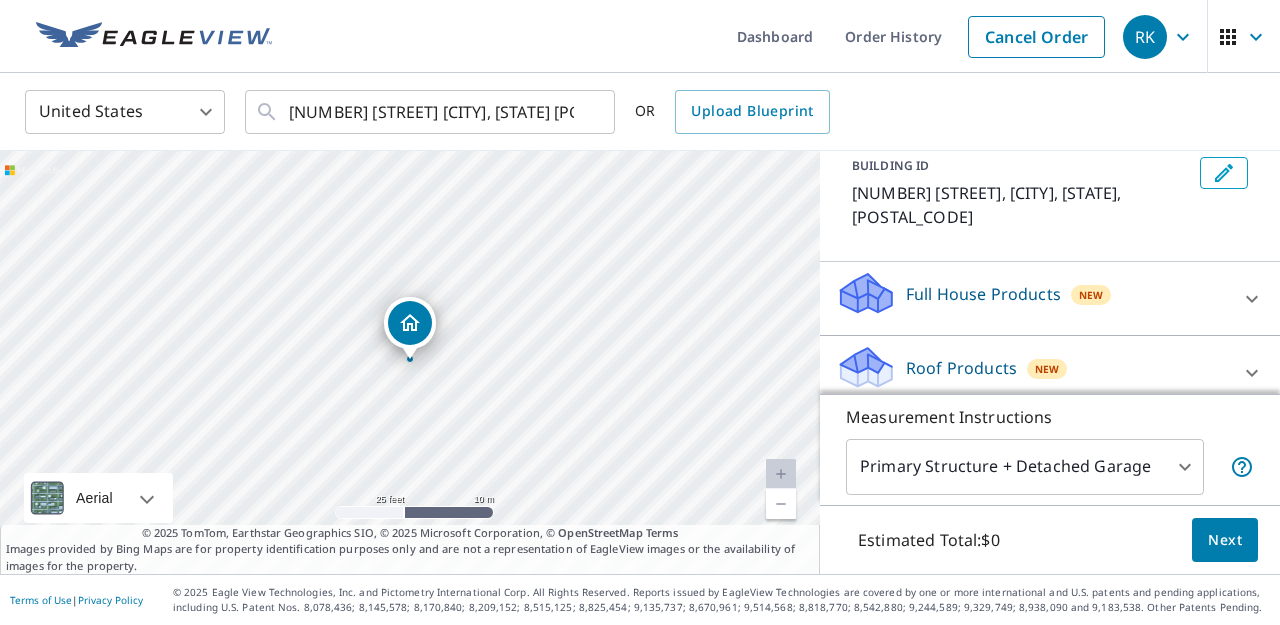 scroll, scrollTop: 160, scrollLeft: 0, axis: vertical 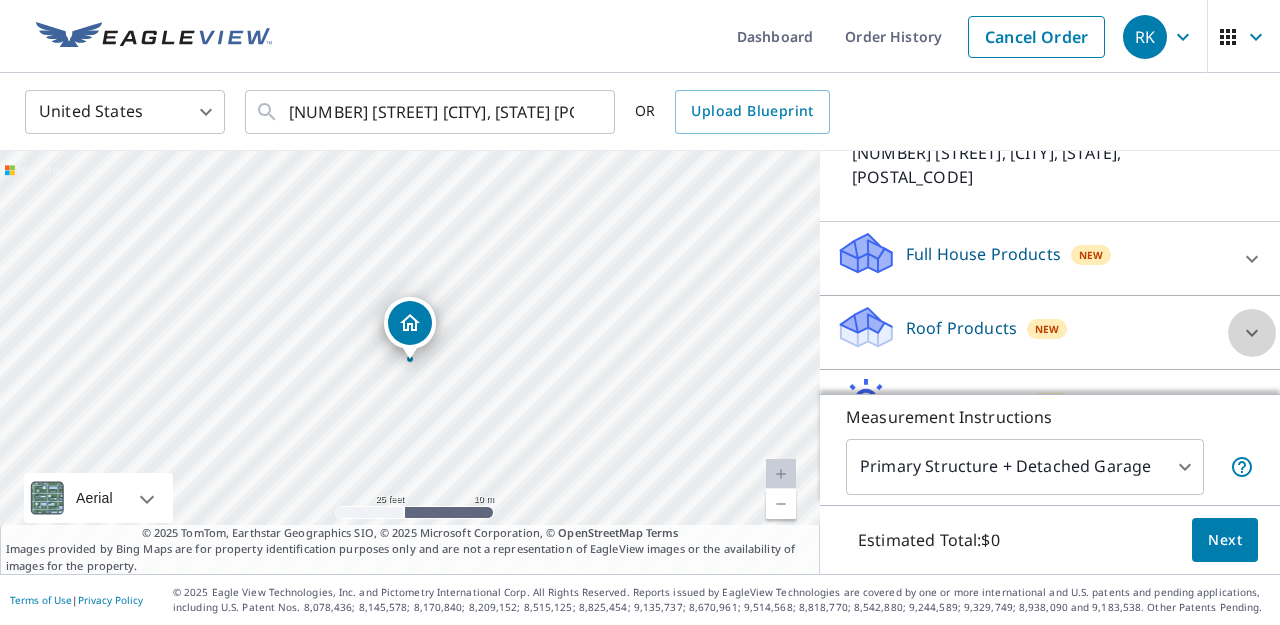click 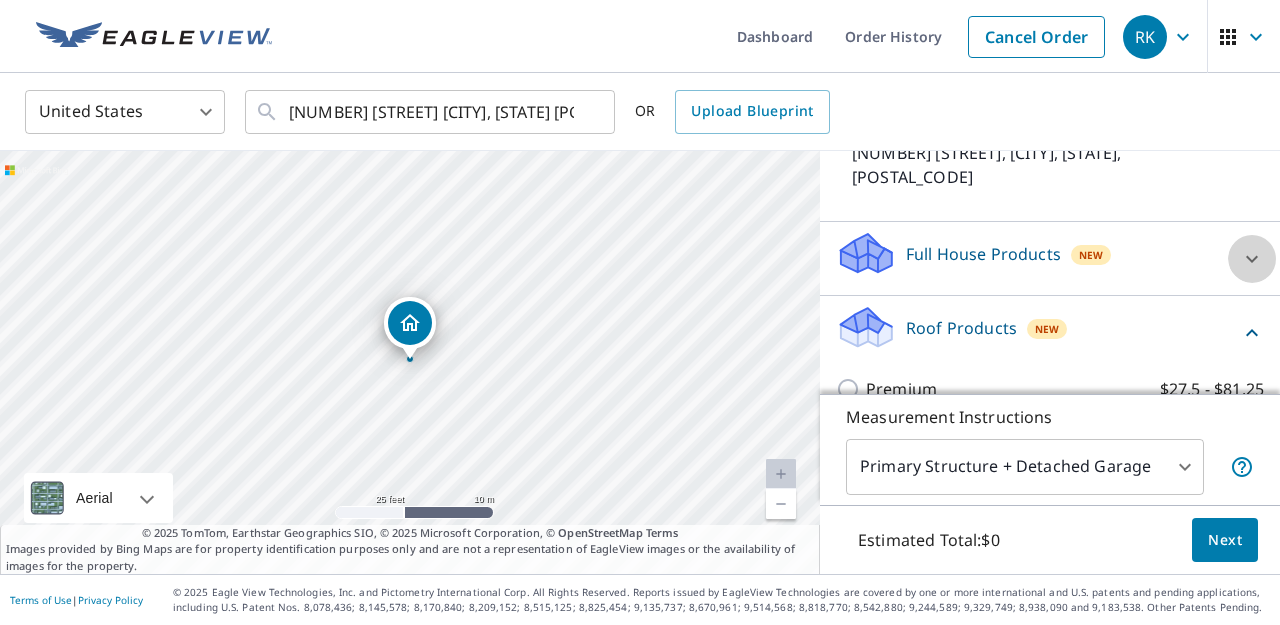 click 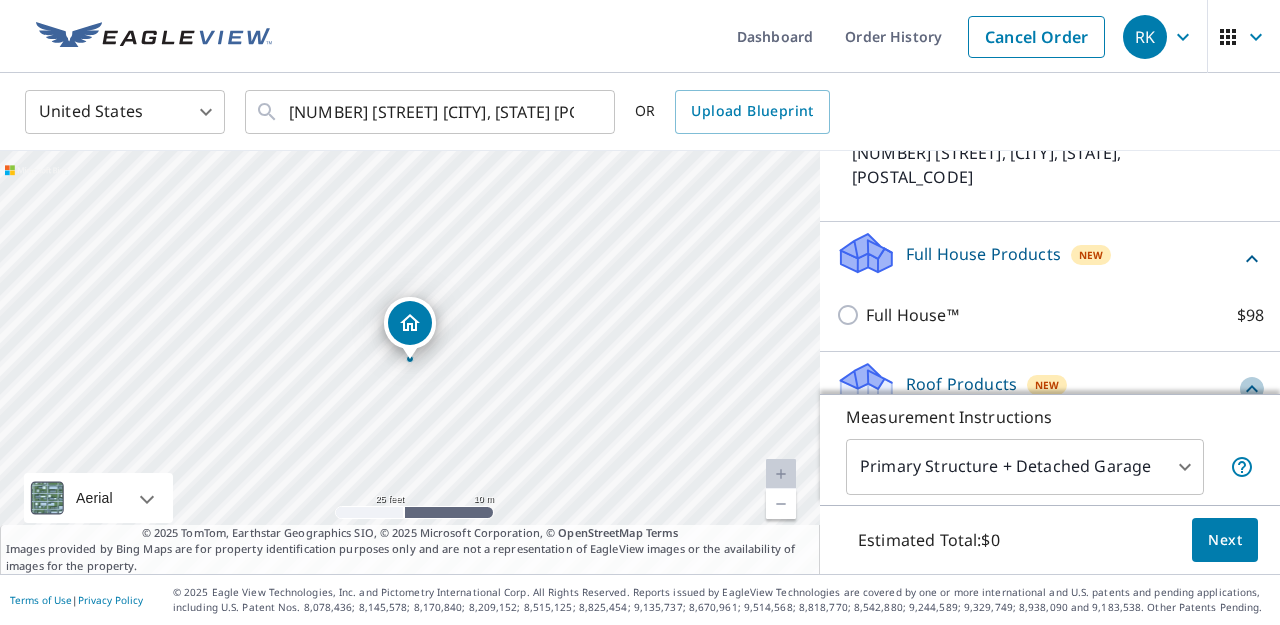 click 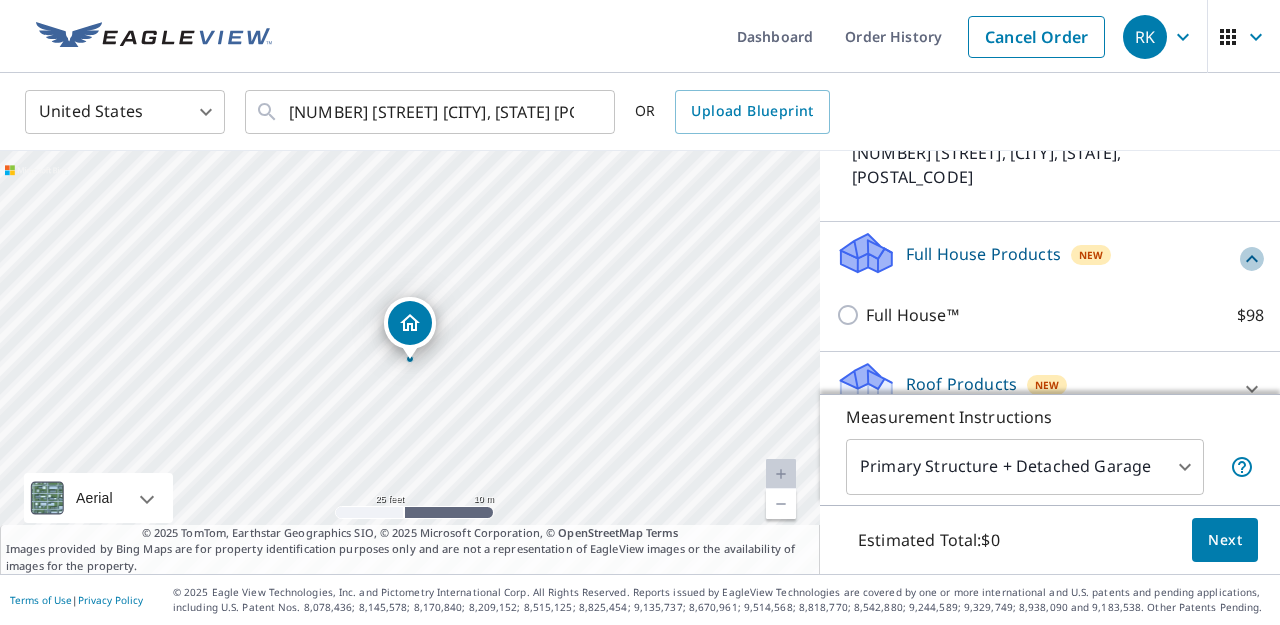 click 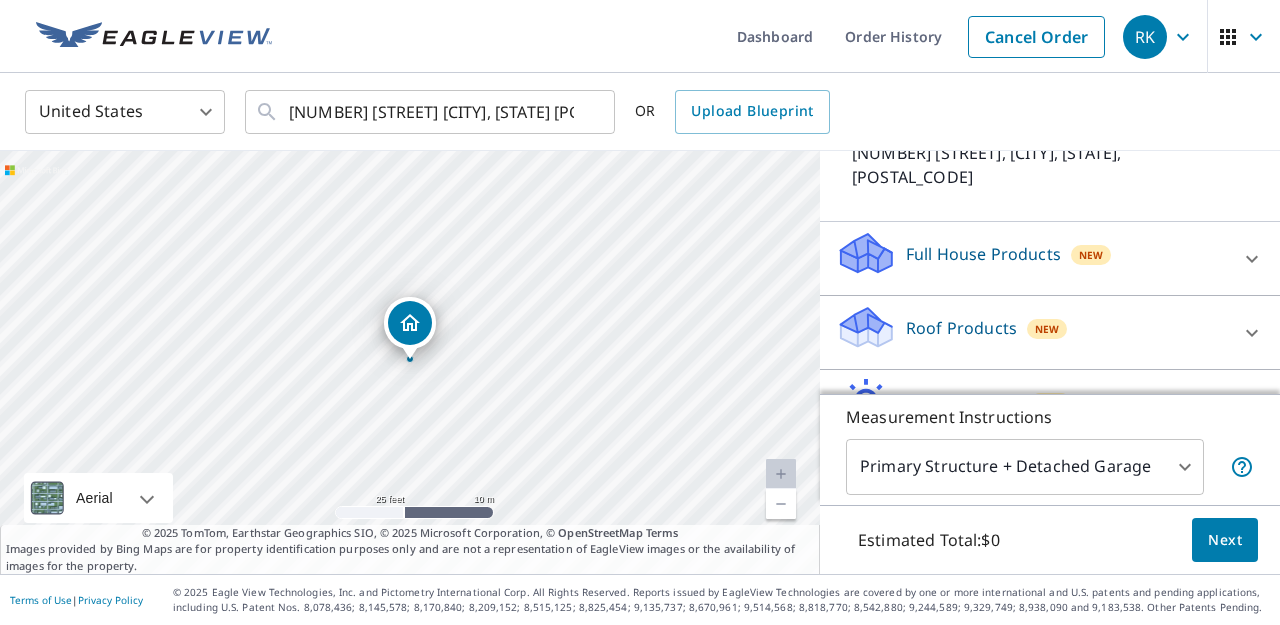 click 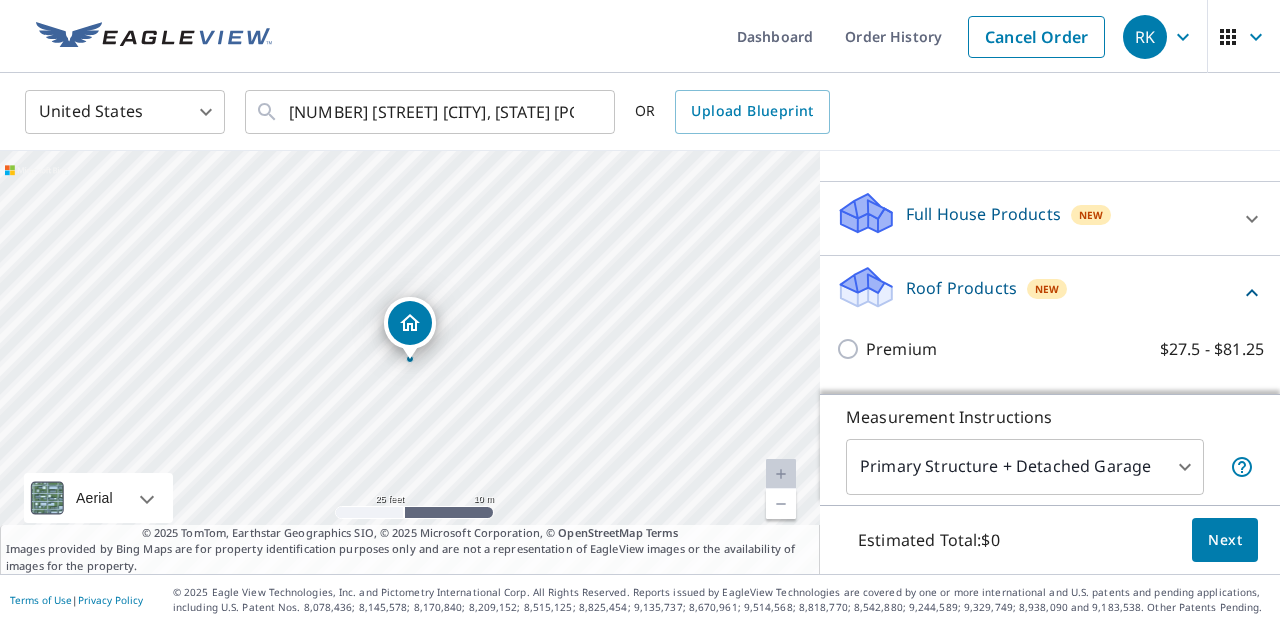 scroll, scrollTop: 240, scrollLeft: 0, axis: vertical 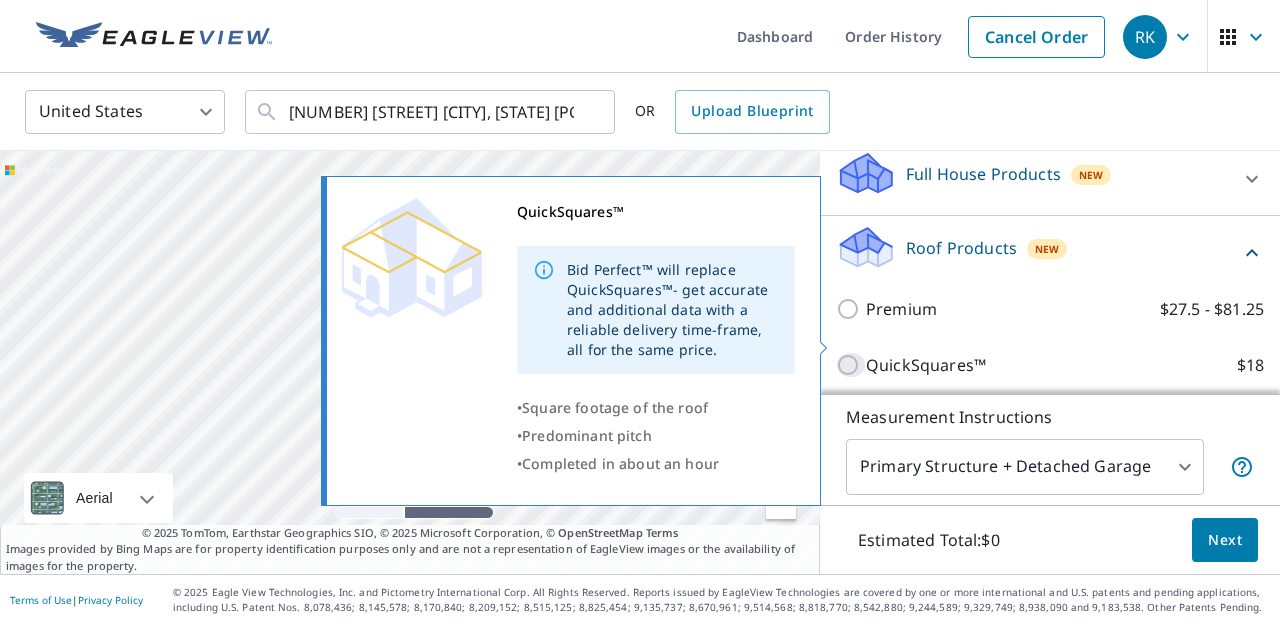 click on "QuickSquares™ $18" at bounding box center [851, 365] 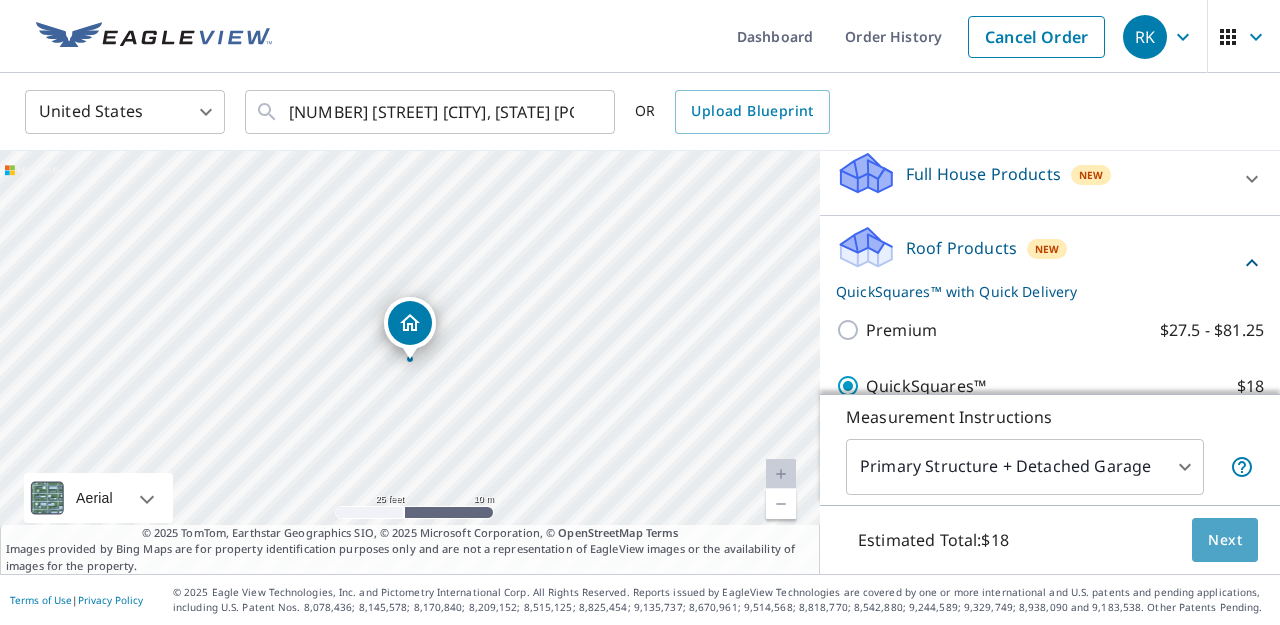 click on "Next" at bounding box center (1225, 540) 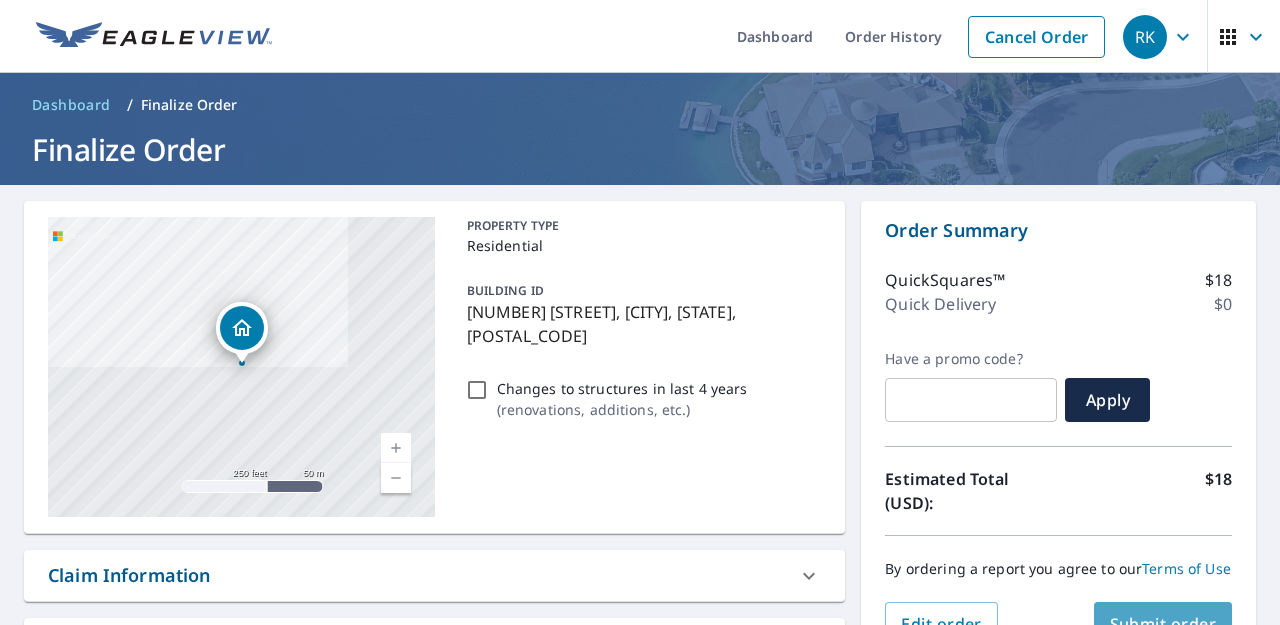 click on "Submit order" at bounding box center (1163, 624) 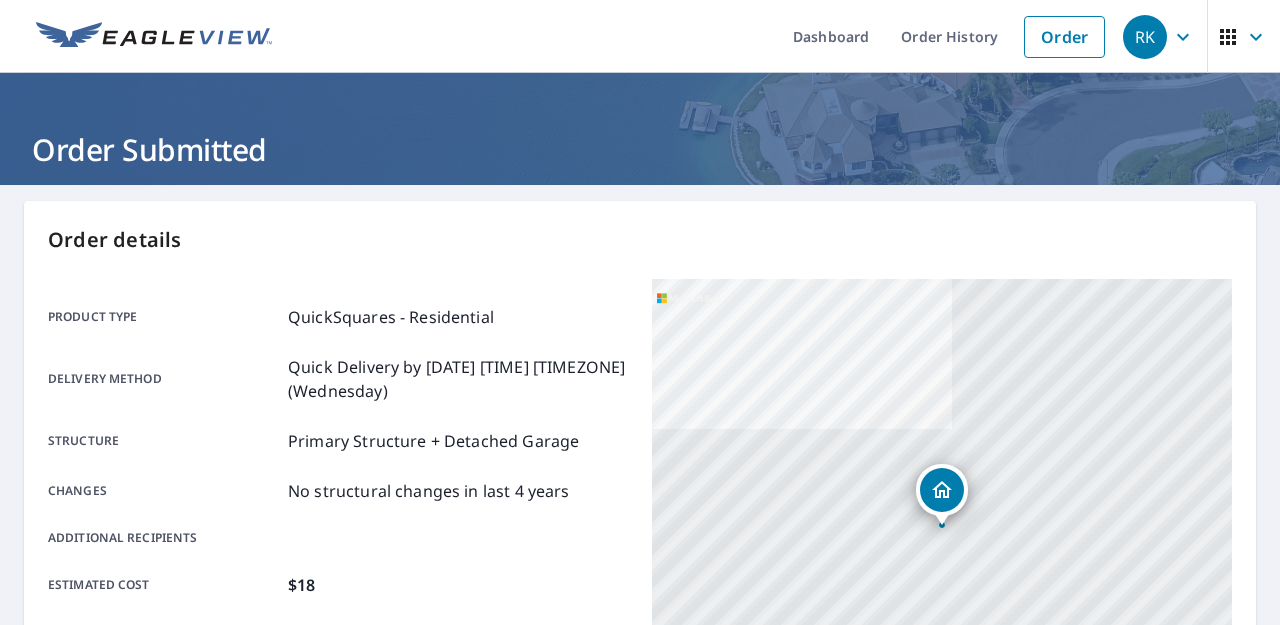 click on "Order details Product type QuickSquares - Residential Delivery method Quick Delivery by [DATE] [TIME] [TIMEZONE] (Wednesday) Structure Primary Structure + Detached Garage Changes No structural changes in last 4 years Additional recipients Estimated cost $18 [NUMBER] [STREET] [CITY], [STATE] [POSTAL_CODE] Aerial Road A standard road map Aerial A detailed look from above Labels Labels 250 feet 50 m © 2025 TomTom, © Vexcel Imaging, © 2025 Microsoft Corporation,  © OpenStreetMap Terms Buildings Report # Product type Delivery Address Building ID 66814402 QuickSquares - Residential Quick [NUMBER] [STREET], [CITY] [STATE] [POSTAL_CODE] You can track the status of your order on the  Order History  page. You can update and set your order preferences on the  Order Preferences  page. Print this page Cancel order Place another order" at bounding box center (640, 655) 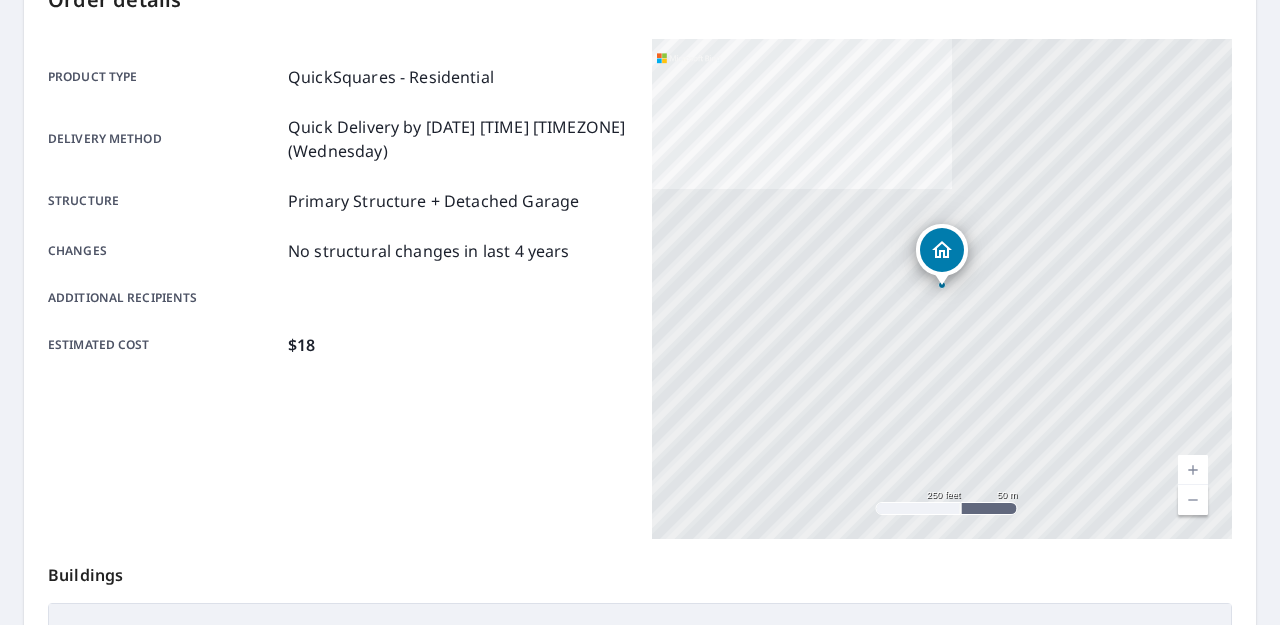 scroll, scrollTop: 280, scrollLeft: 0, axis: vertical 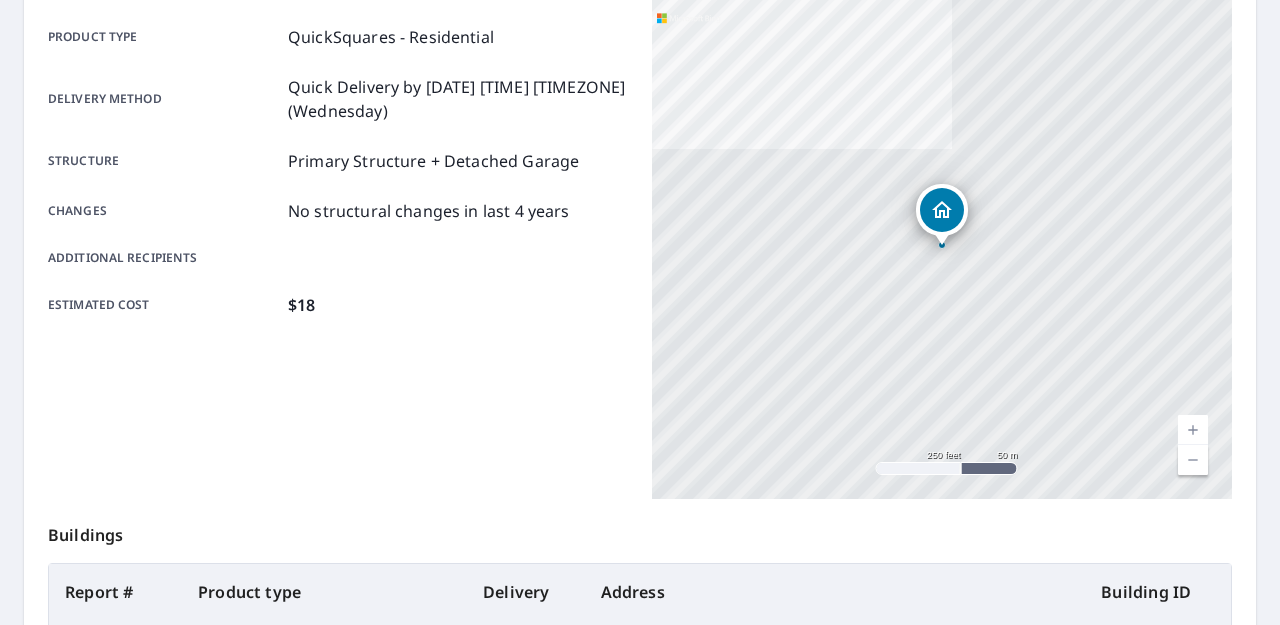 click at bounding box center (1193, 430) 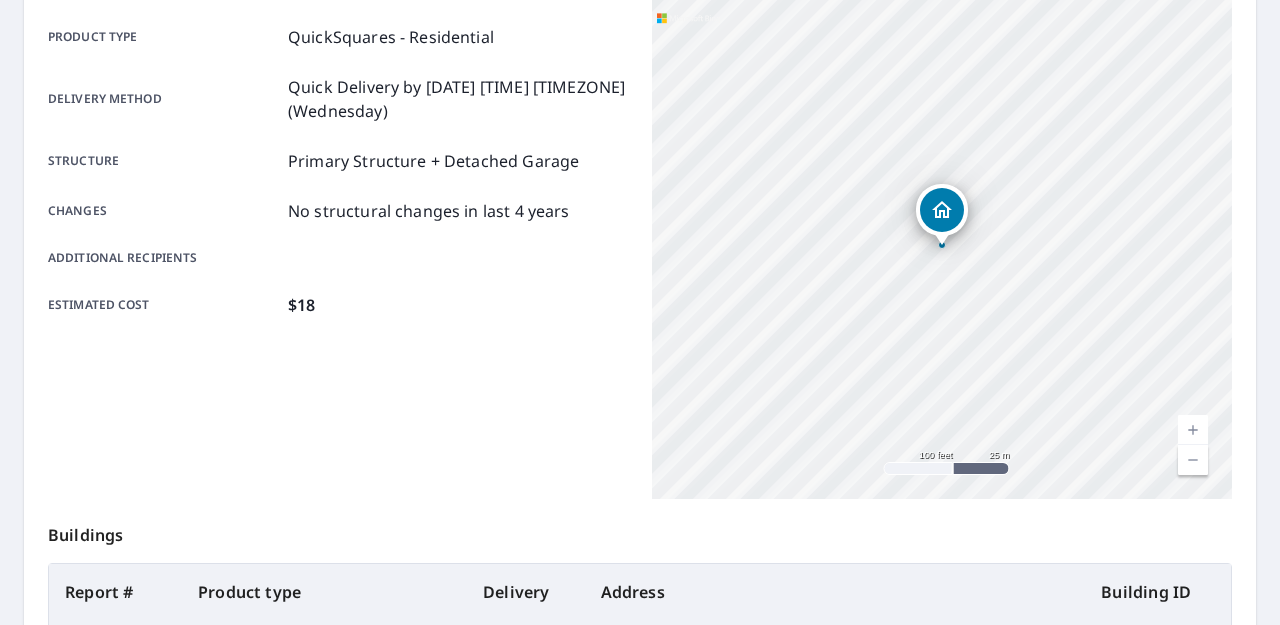 click at bounding box center (1193, 430) 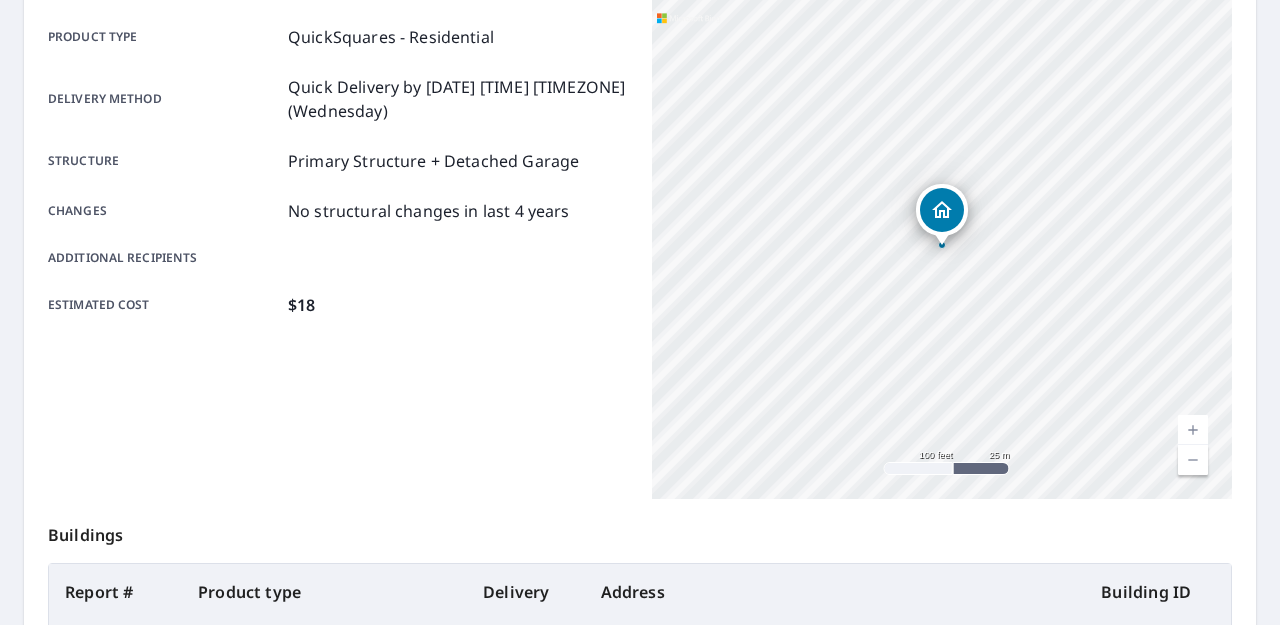 click at bounding box center [1193, 430] 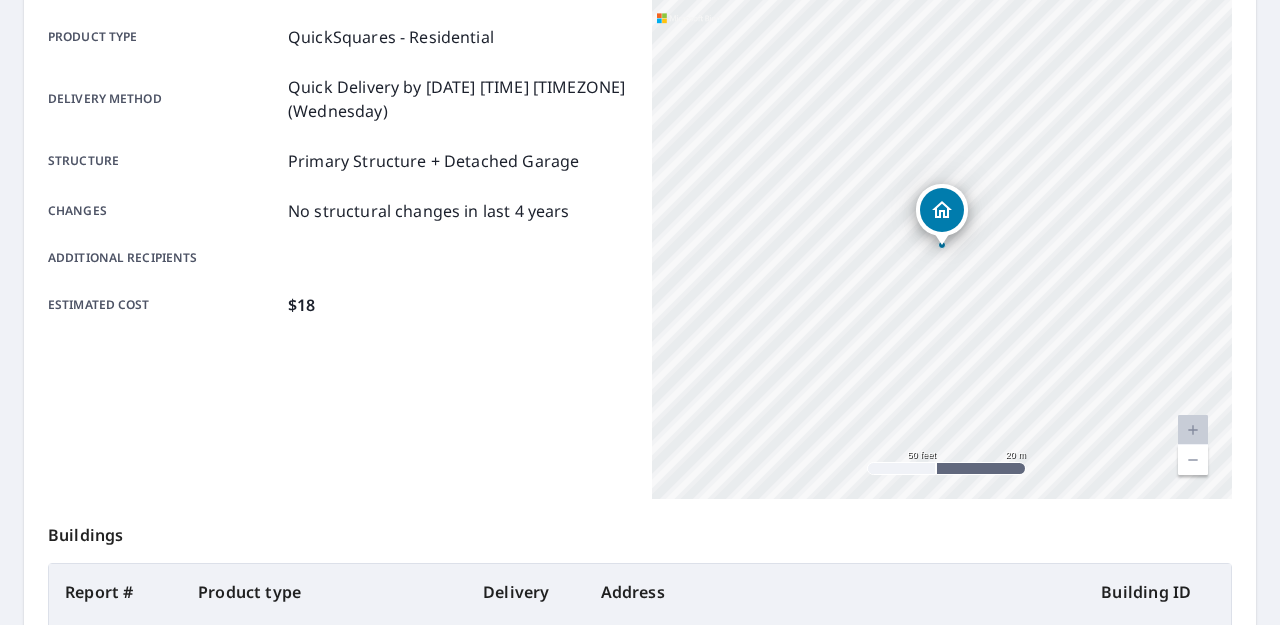 click at bounding box center [1193, 430] 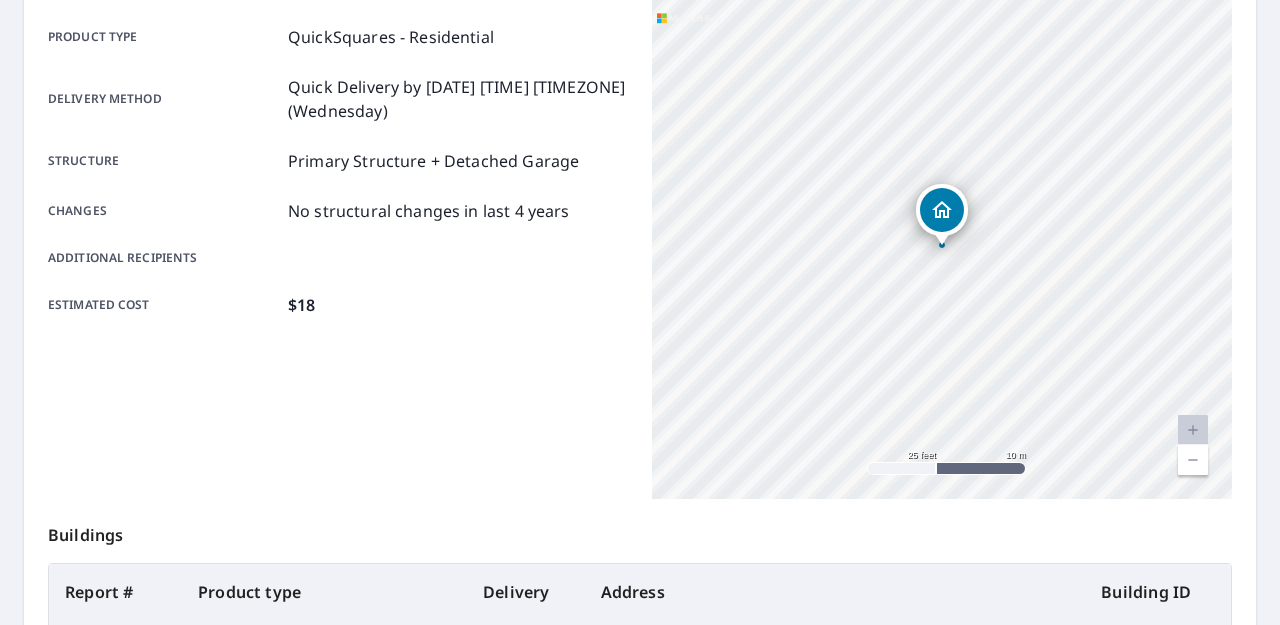 click at bounding box center [1193, 430] 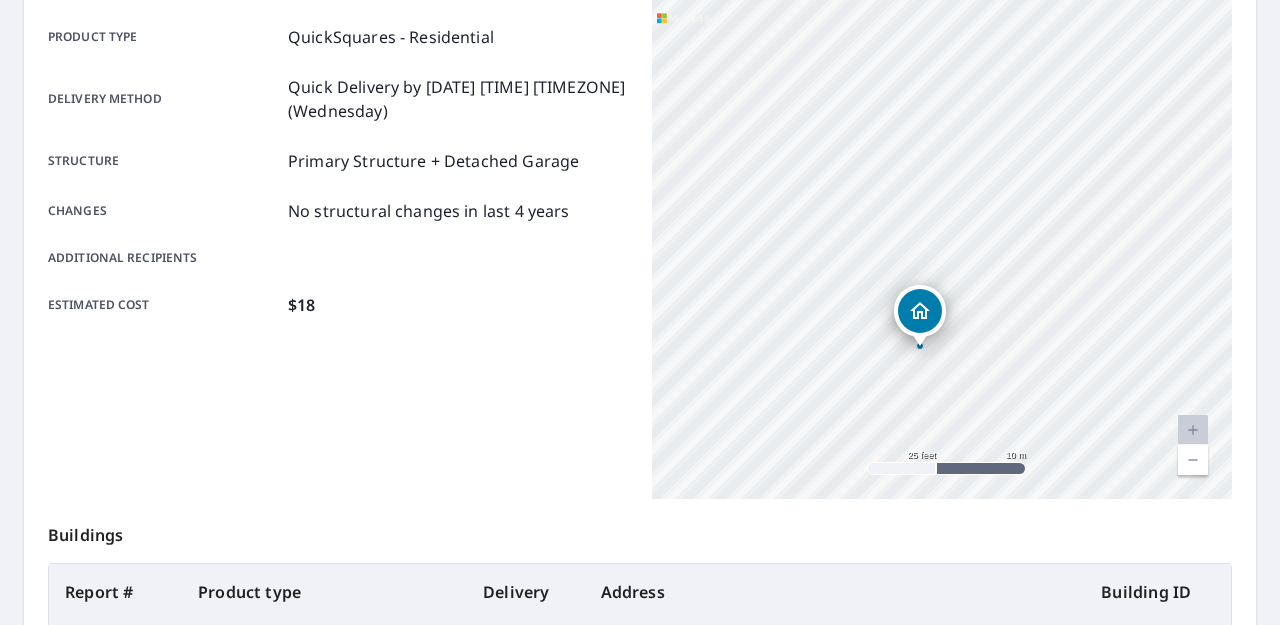drag, startPoint x: 1001, startPoint y: 193, endPoint x: 979, endPoint y: 295, distance: 104.34558 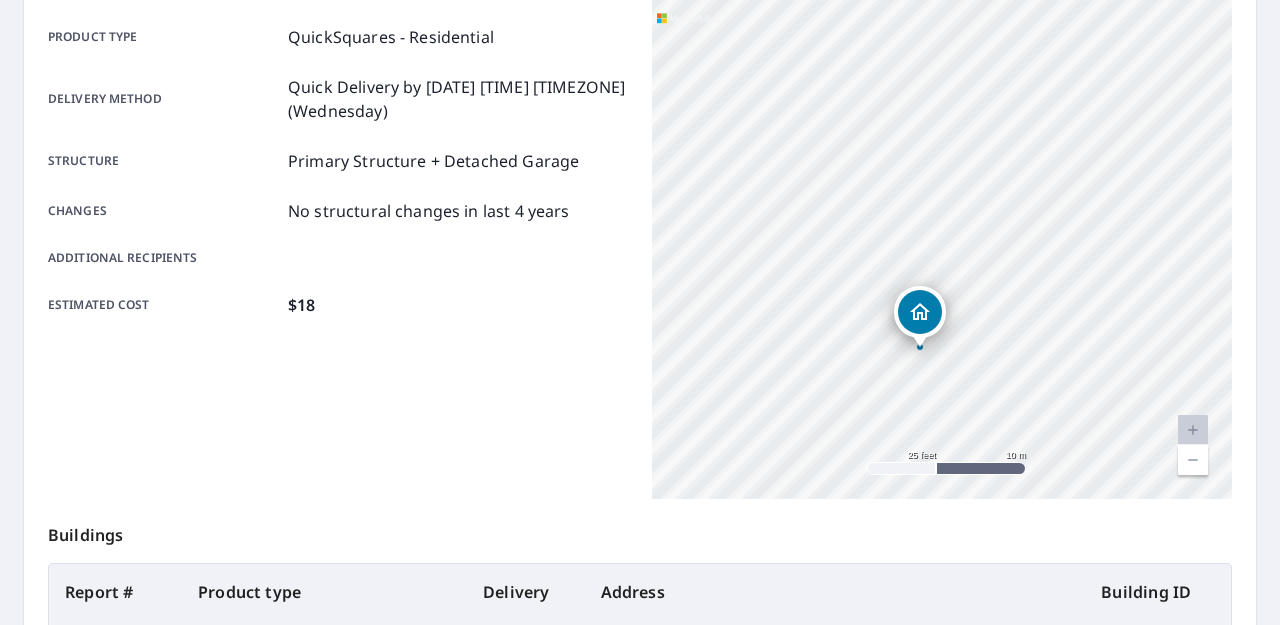 click at bounding box center (1193, 460) 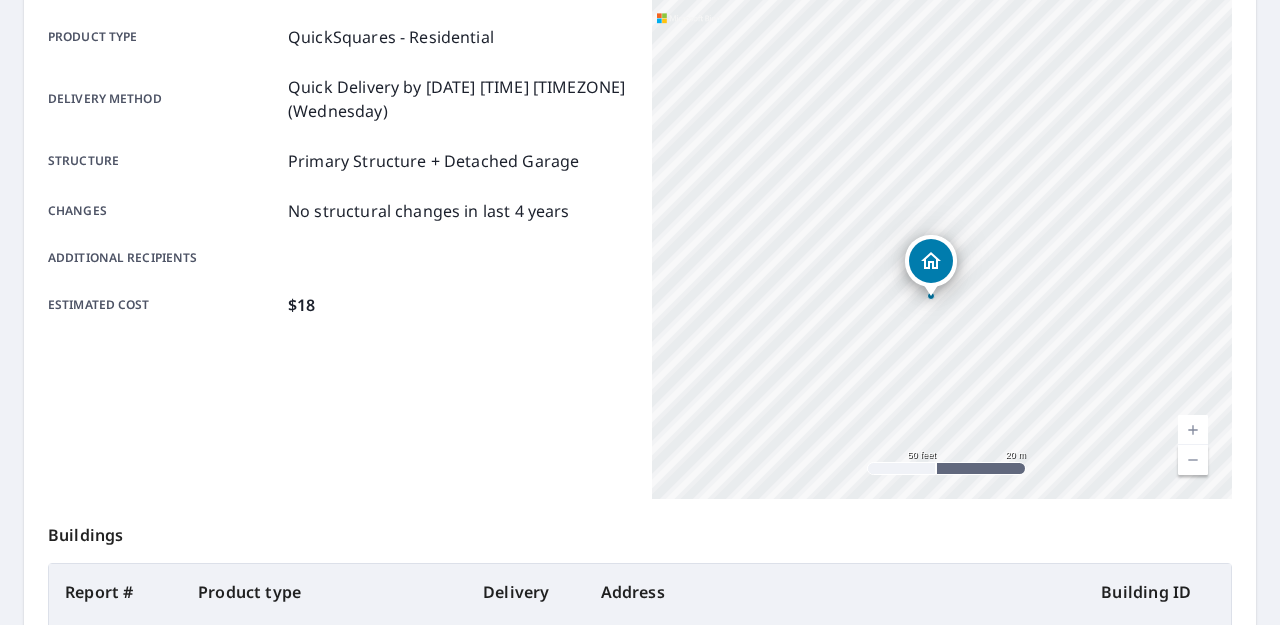 click at bounding box center (1193, 460) 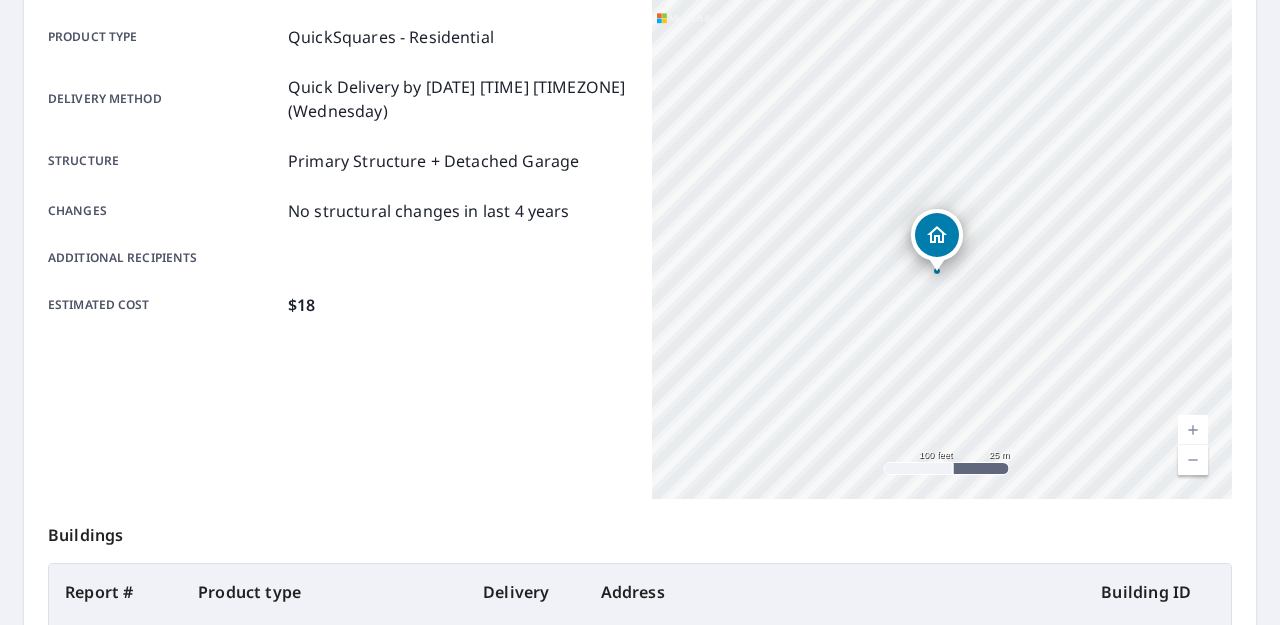click at bounding box center [1193, 430] 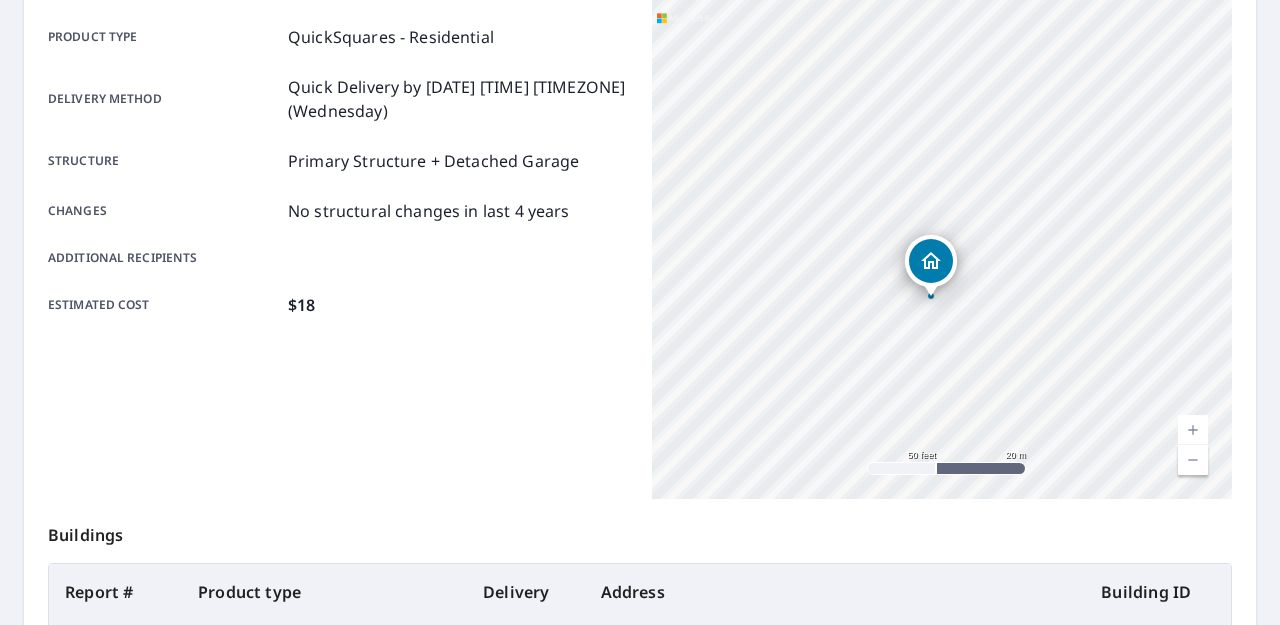 click at bounding box center (1193, 430) 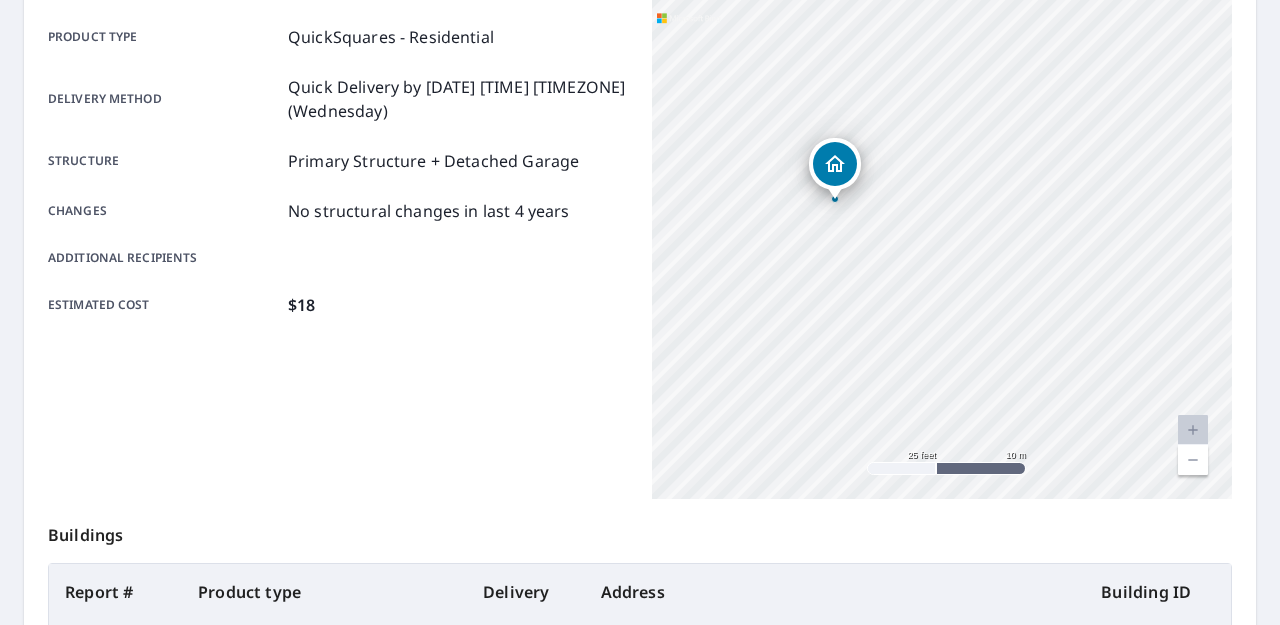 drag, startPoint x: 1135, startPoint y: 419, endPoint x: 1081, endPoint y: 219, distance: 207.16177 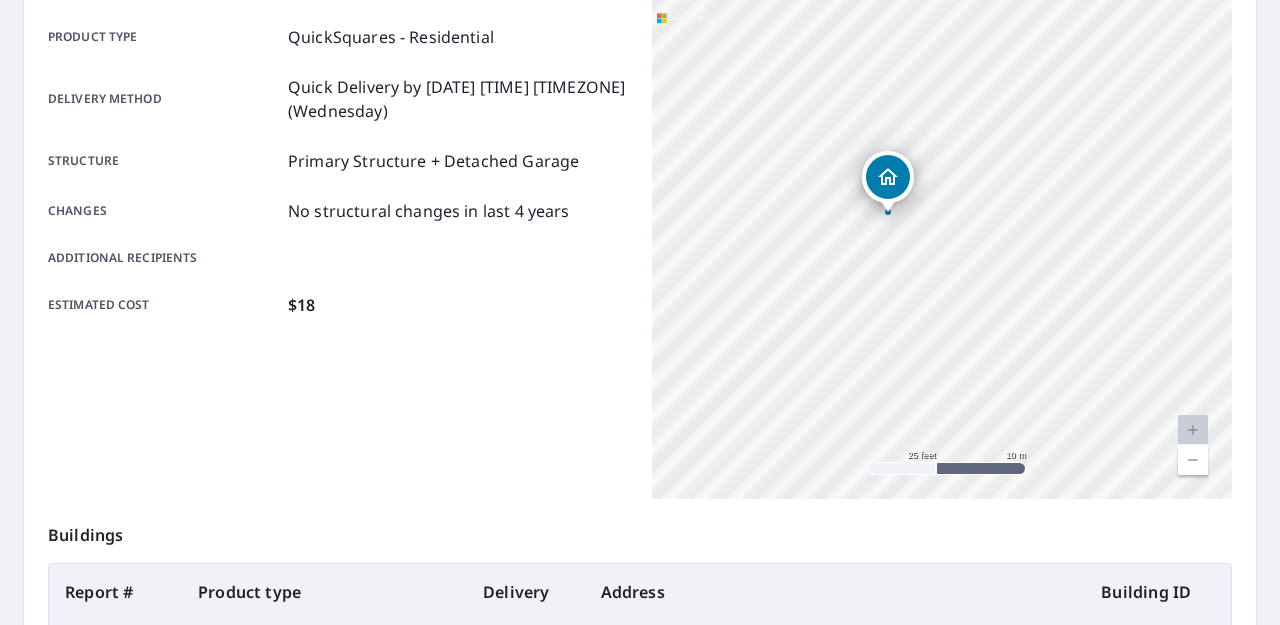 drag, startPoint x: 1143, startPoint y: 429, endPoint x: 1227, endPoint y: 578, distance: 171.04678 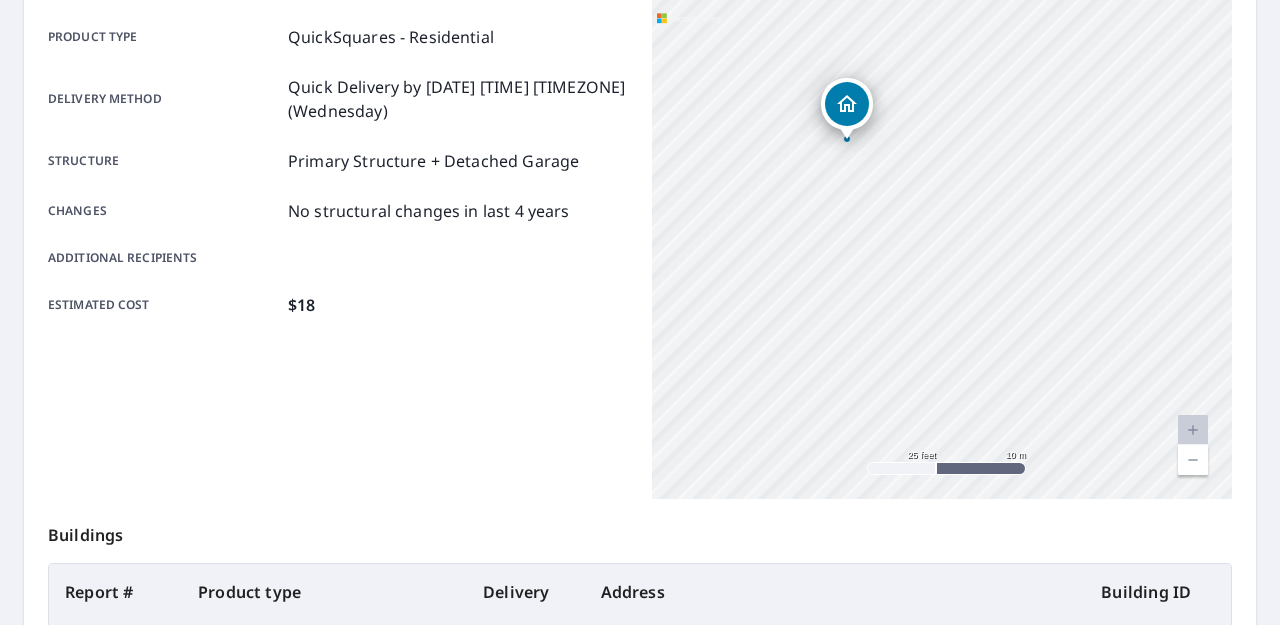 drag, startPoint x: 1042, startPoint y: 410, endPoint x: 1211, endPoint y: 422, distance: 169.4255 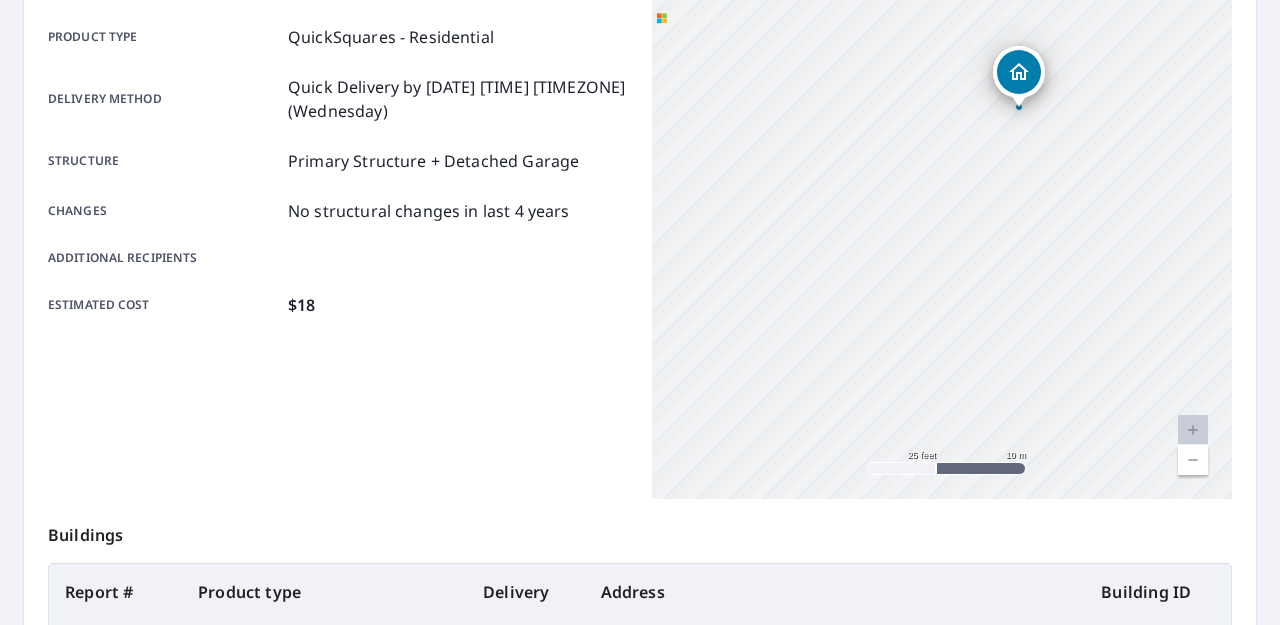 drag, startPoint x: 955, startPoint y: 348, endPoint x: 1108, endPoint y: 284, distance: 165.84631 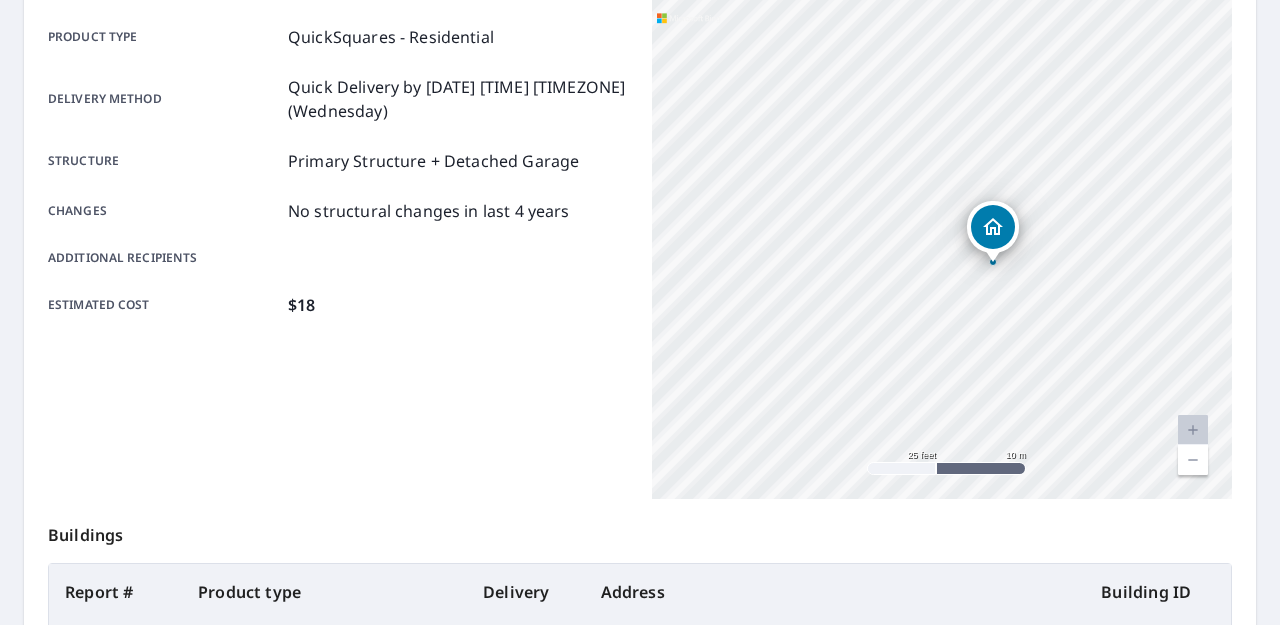 drag, startPoint x: 1073, startPoint y: 267, endPoint x: 998, endPoint y: 437, distance: 185.80904 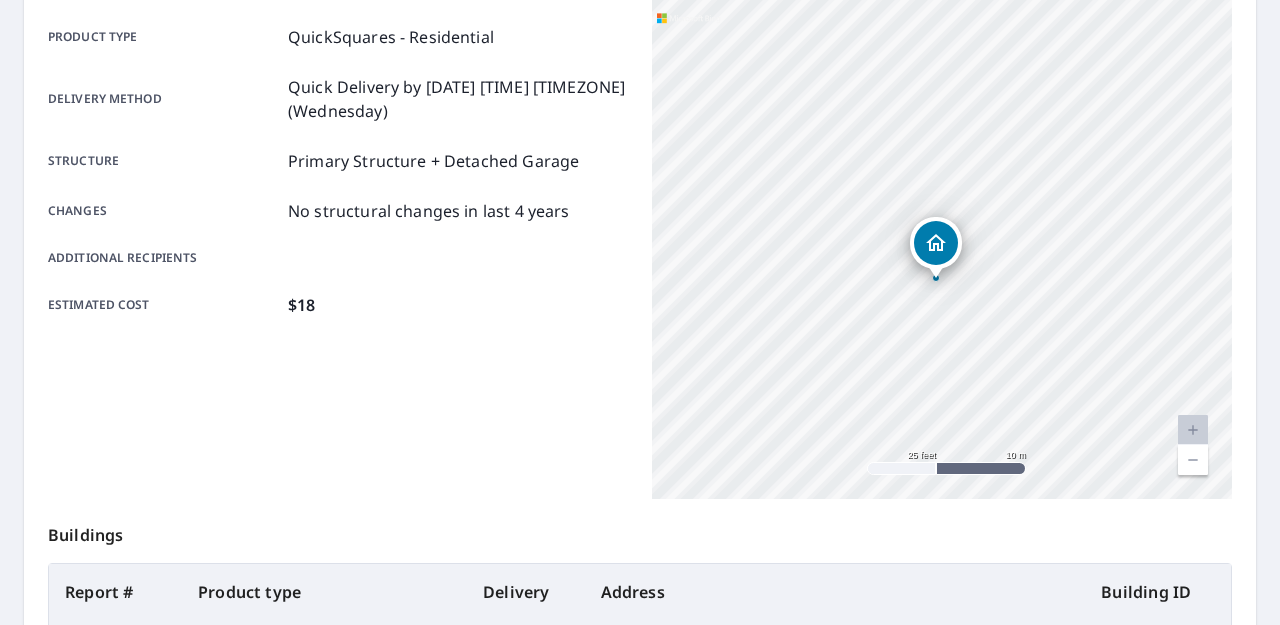 drag, startPoint x: 1007, startPoint y: 255, endPoint x: 950, endPoint y: 272, distance: 59.48109 